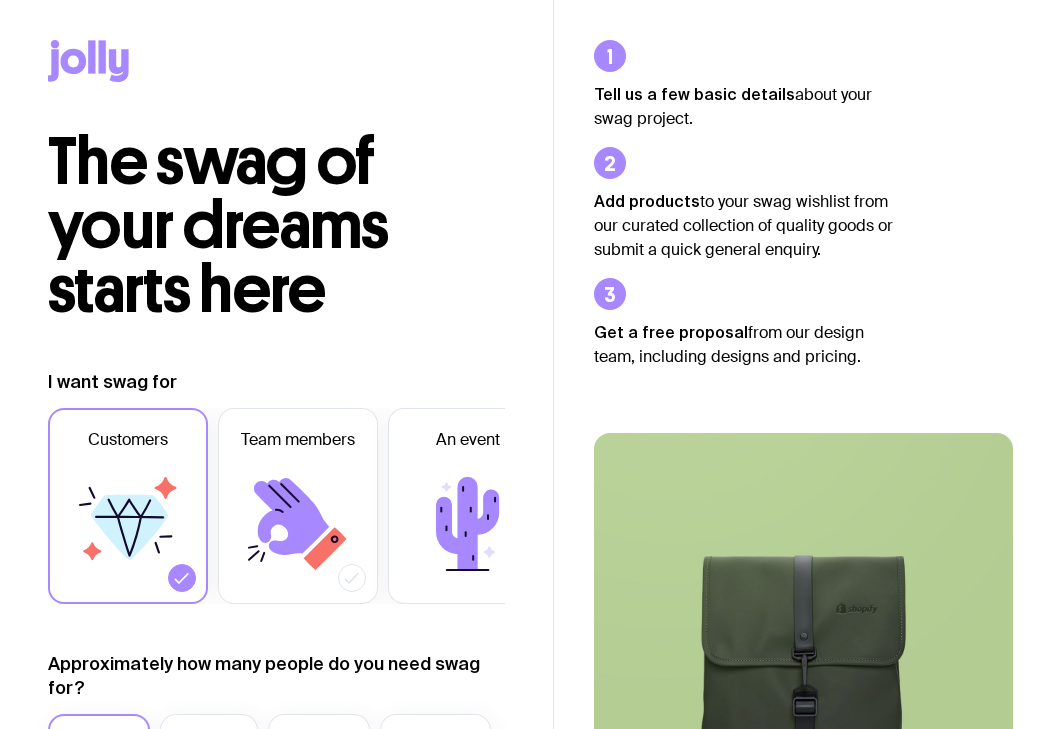 scroll, scrollTop: 0, scrollLeft: 0, axis: both 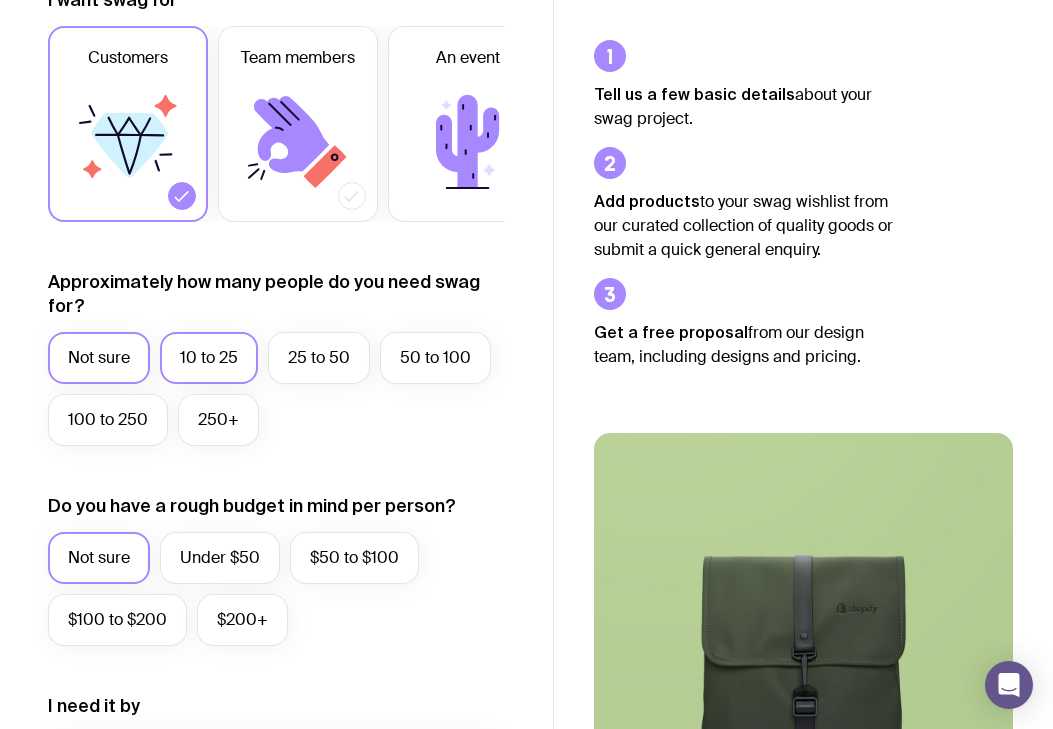 click on "10 to 25" at bounding box center [209, 358] 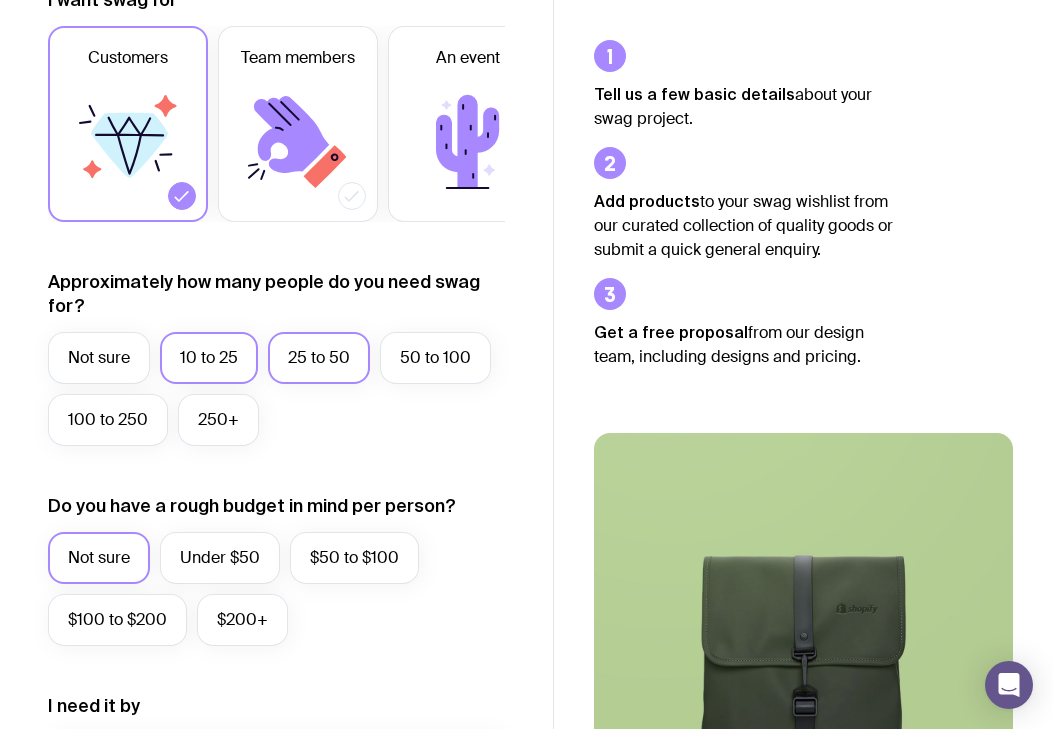 click on "25 to 50" at bounding box center (319, 358) 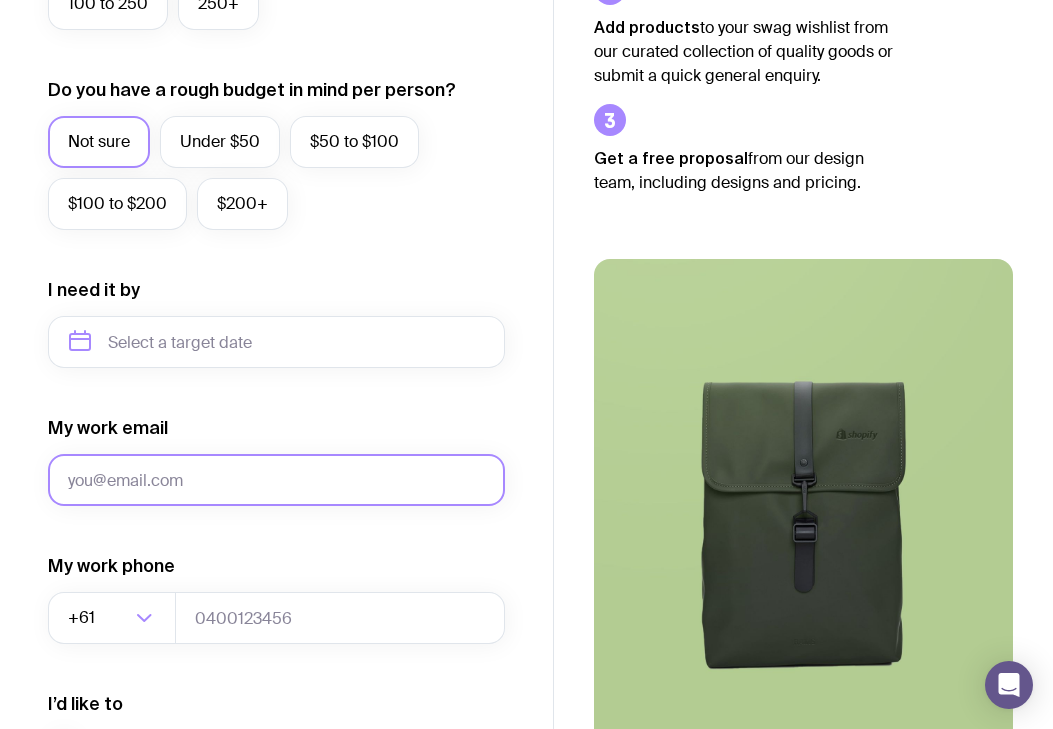 scroll, scrollTop: 805, scrollLeft: 0, axis: vertical 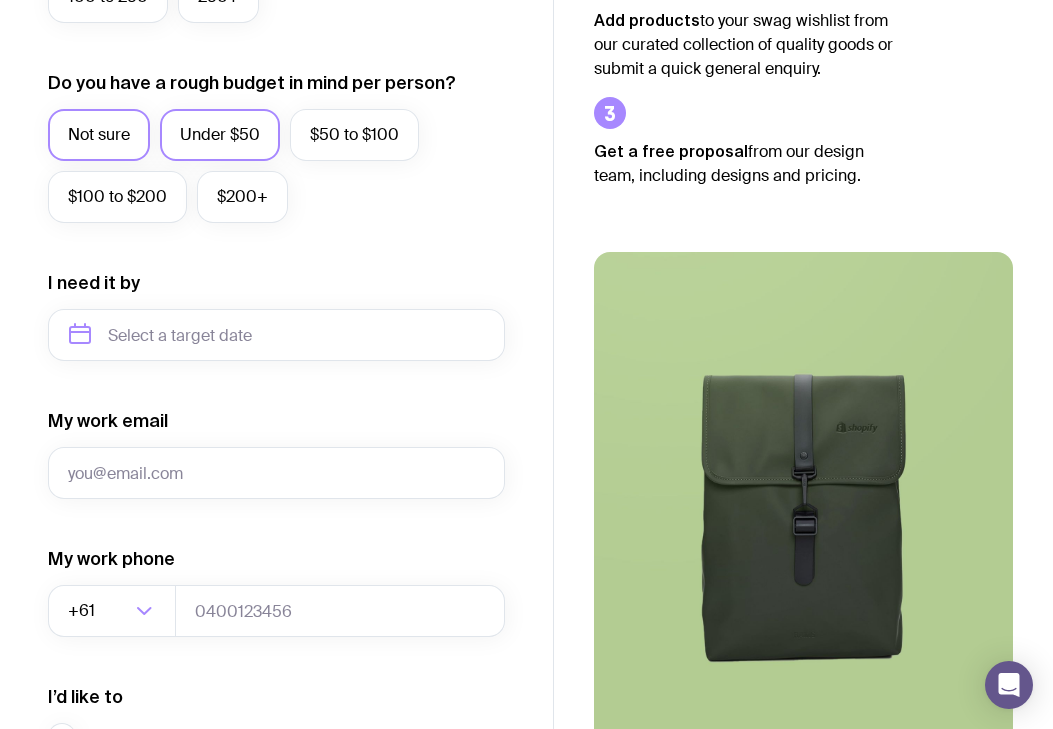 click on "Under $50" at bounding box center (220, 135) 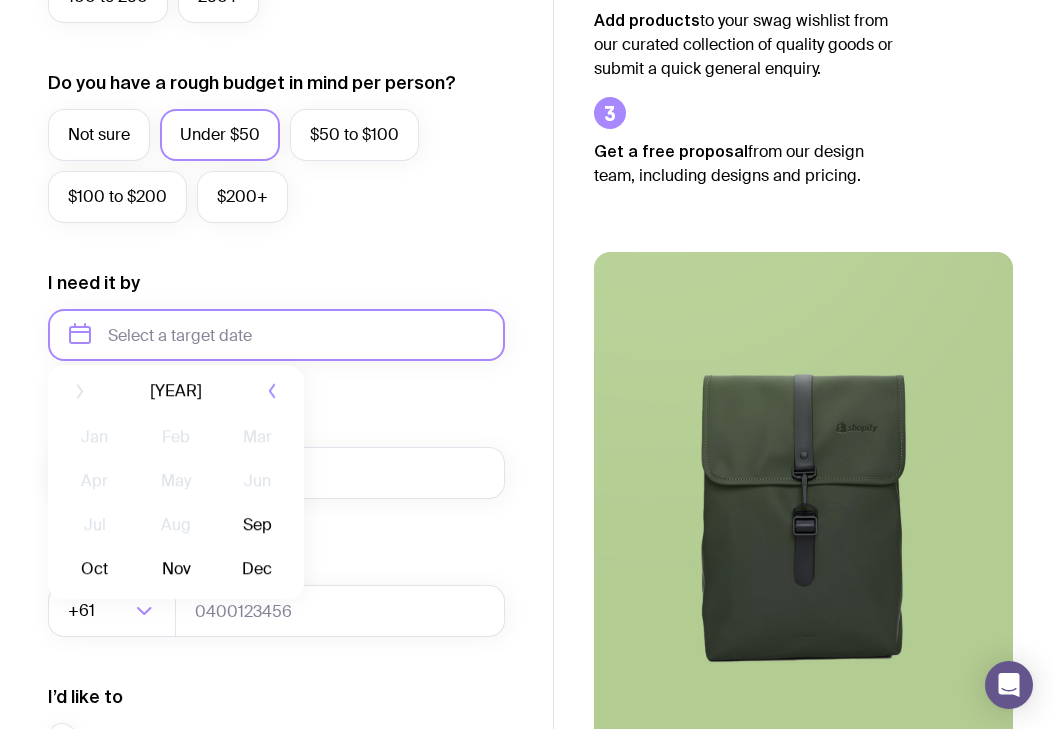 click at bounding box center [276, 335] 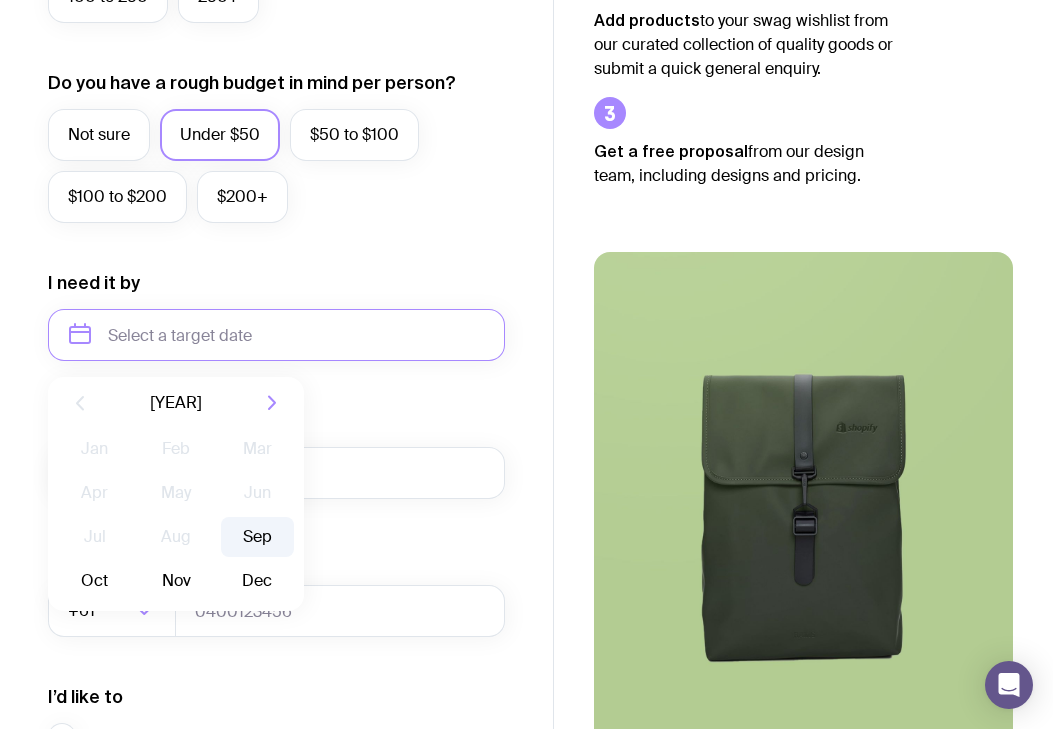 click on "Sep" 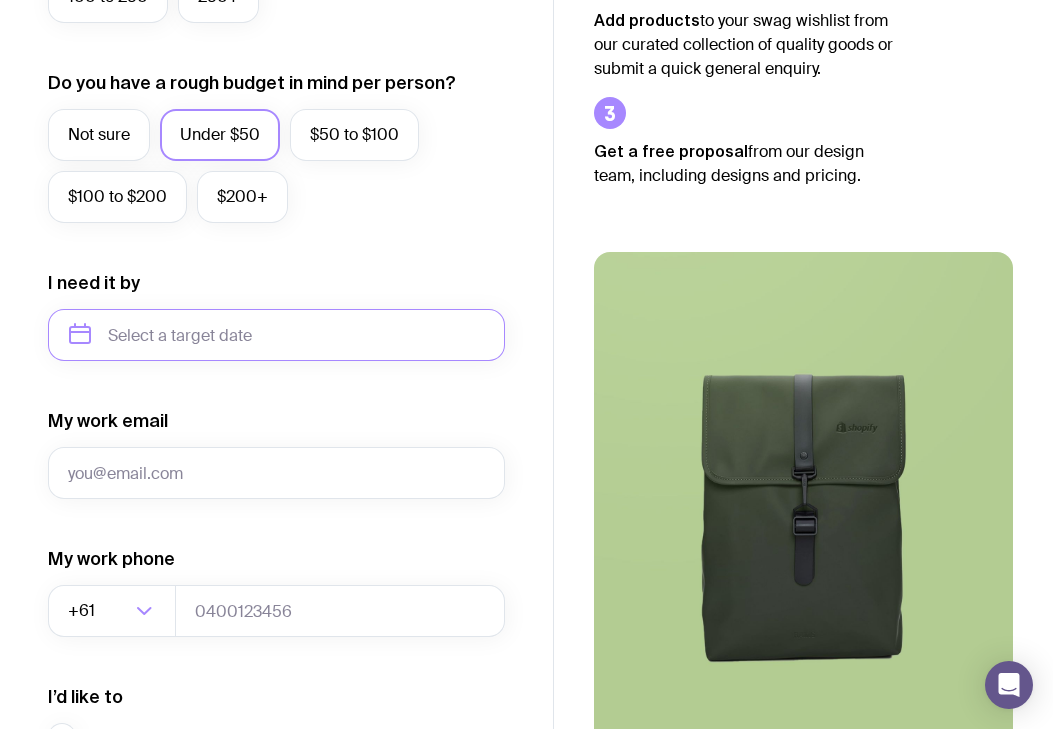 type on "September 2025" 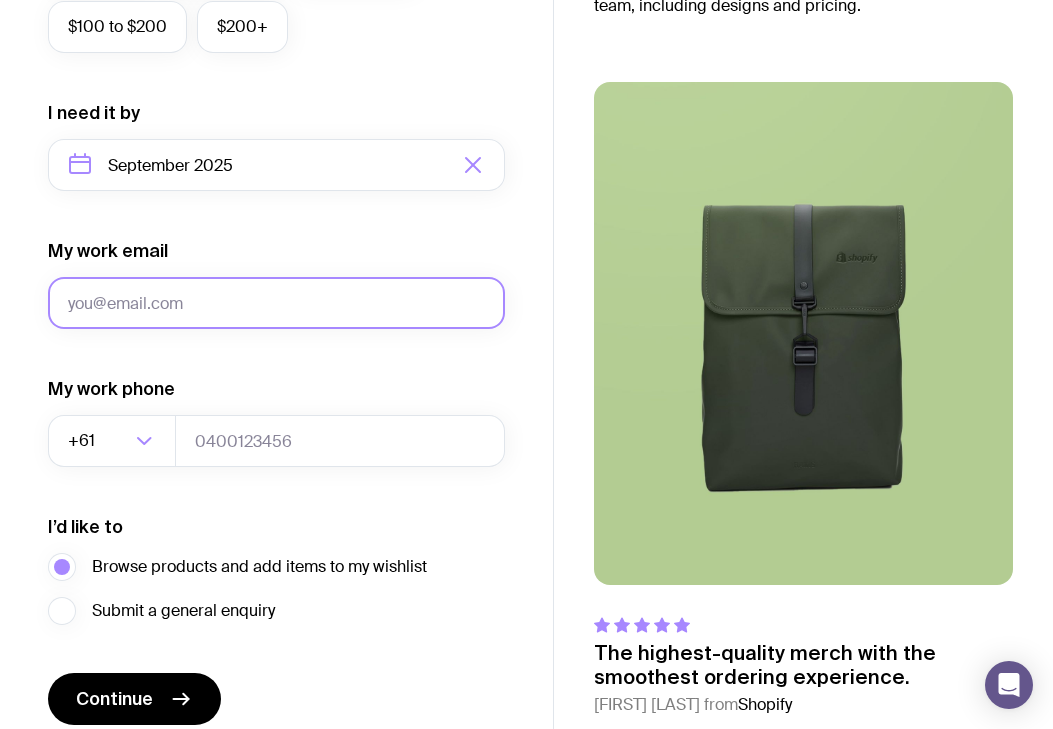 scroll, scrollTop: 984, scrollLeft: 0, axis: vertical 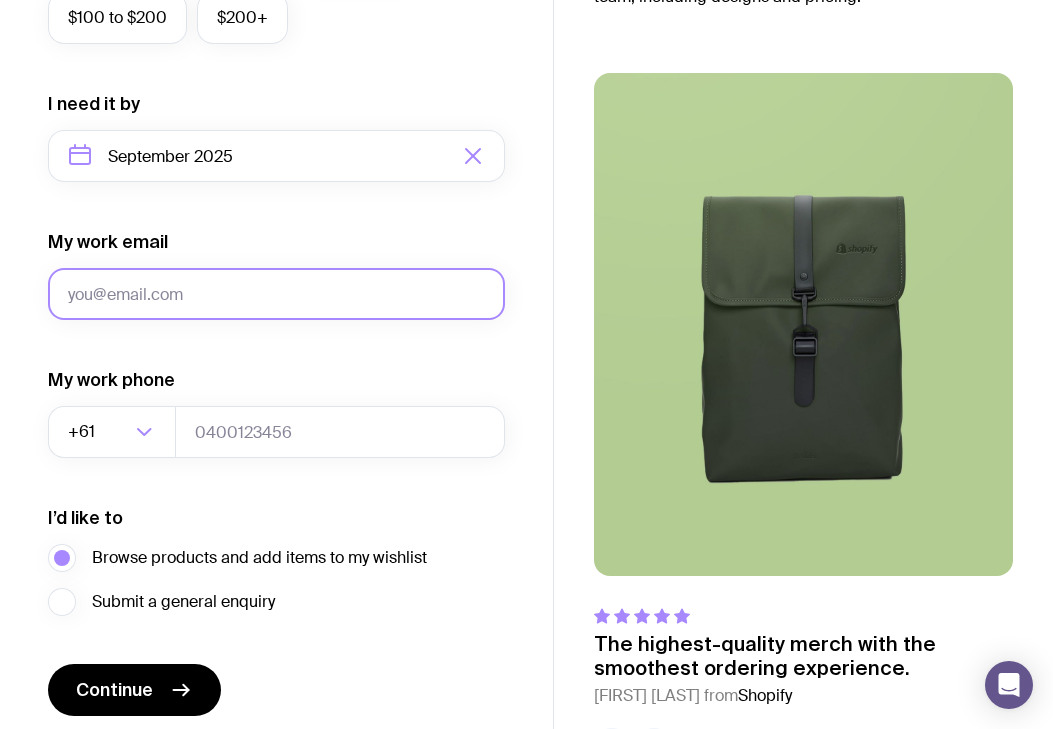 click on "My work email" at bounding box center [276, 294] 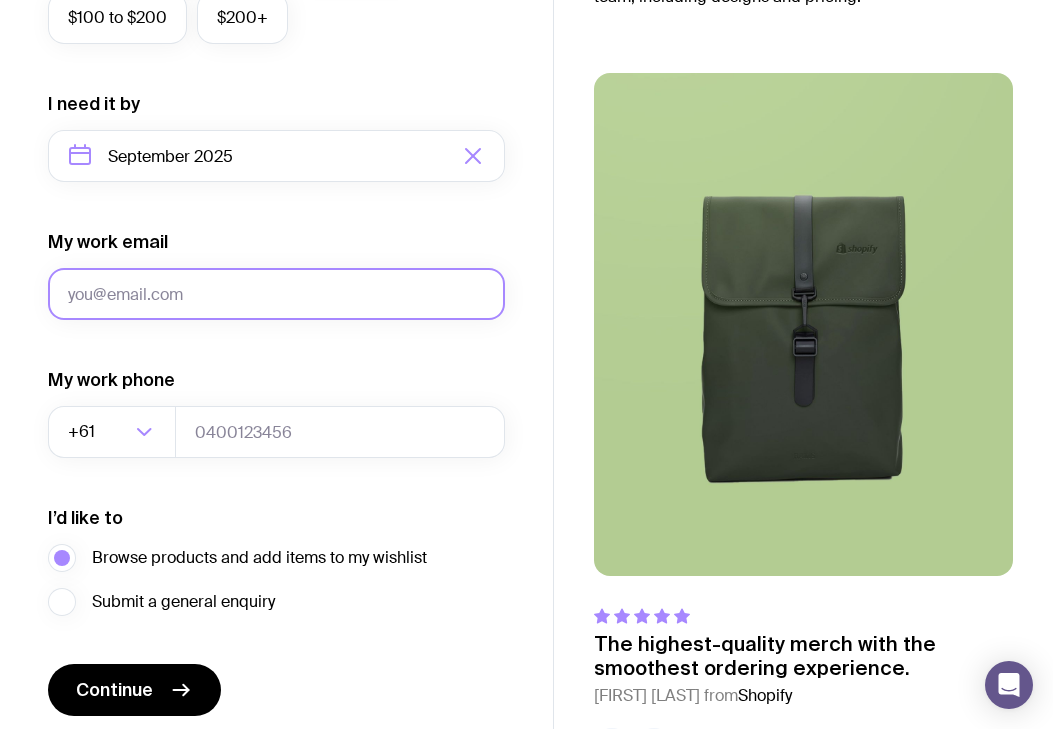 type on "admin@example.com" 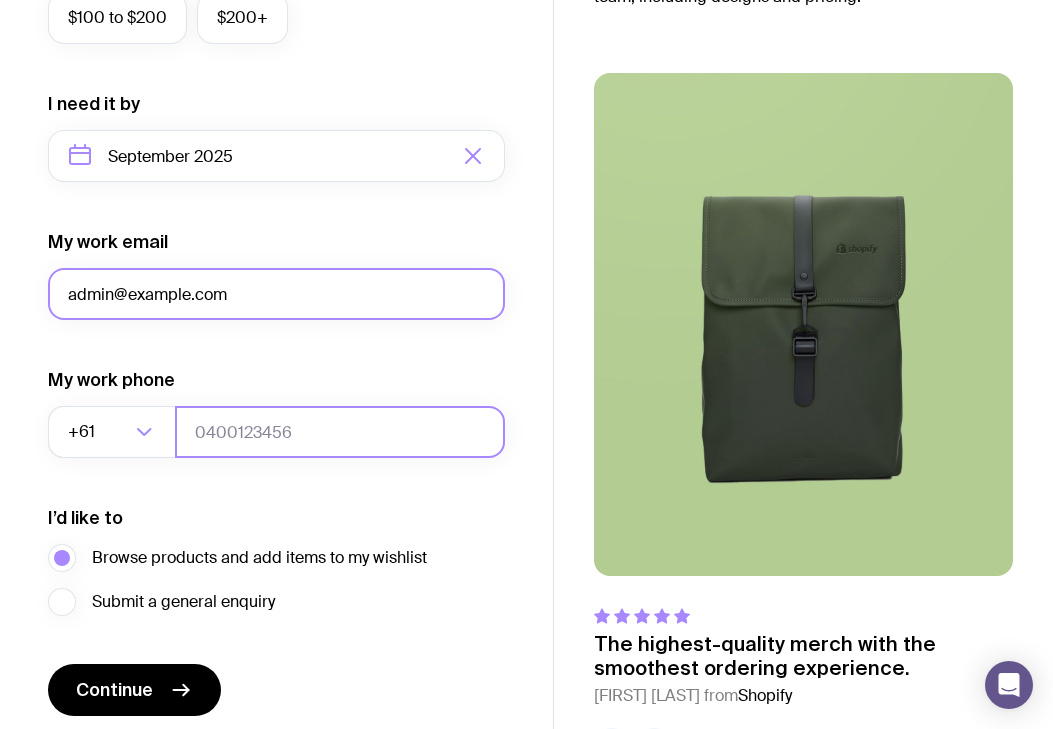 type on "1300047777" 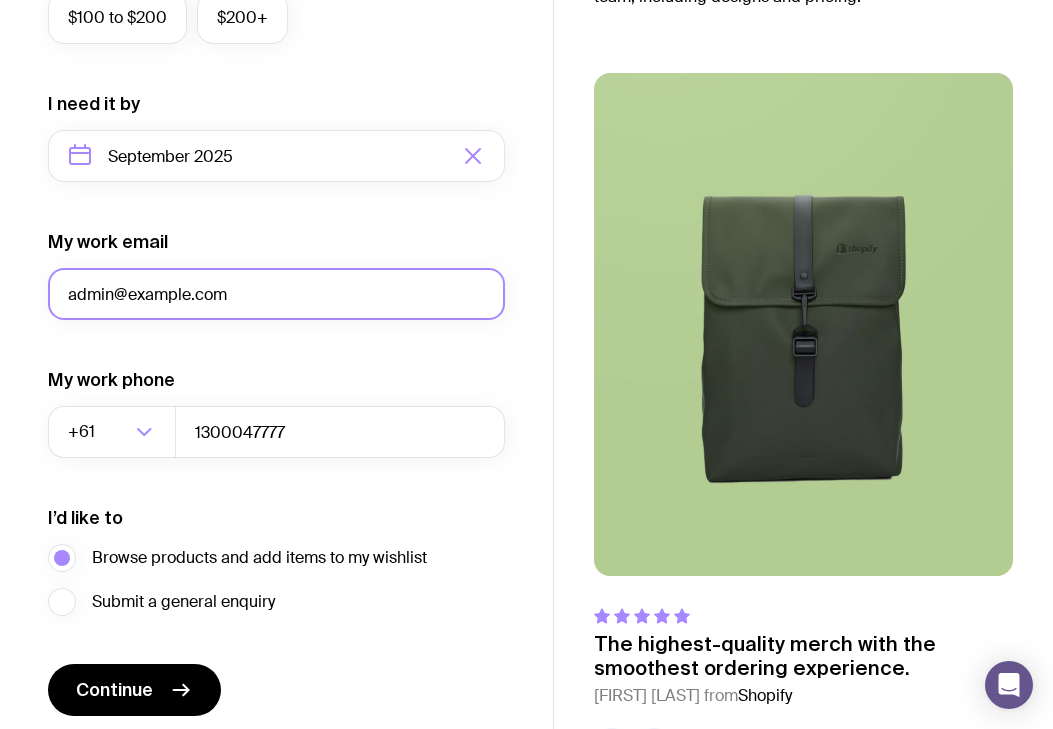scroll, scrollTop: 1059, scrollLeft: 0, axis: vertical 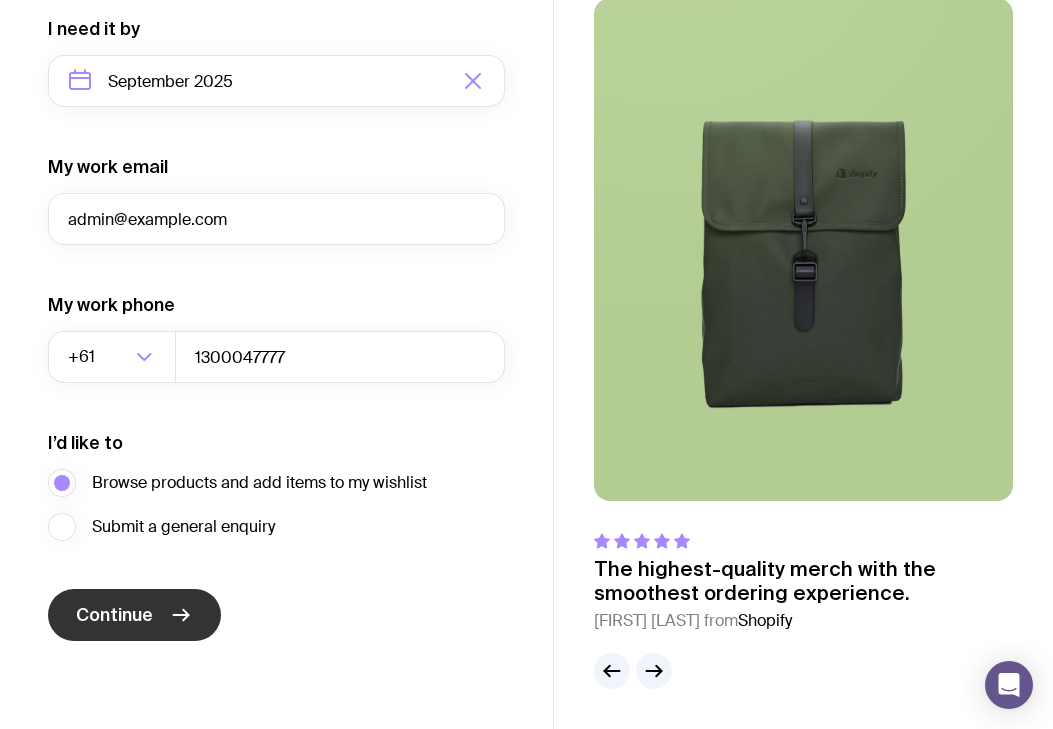 click on "Continue" at bounding box center [114, 615] 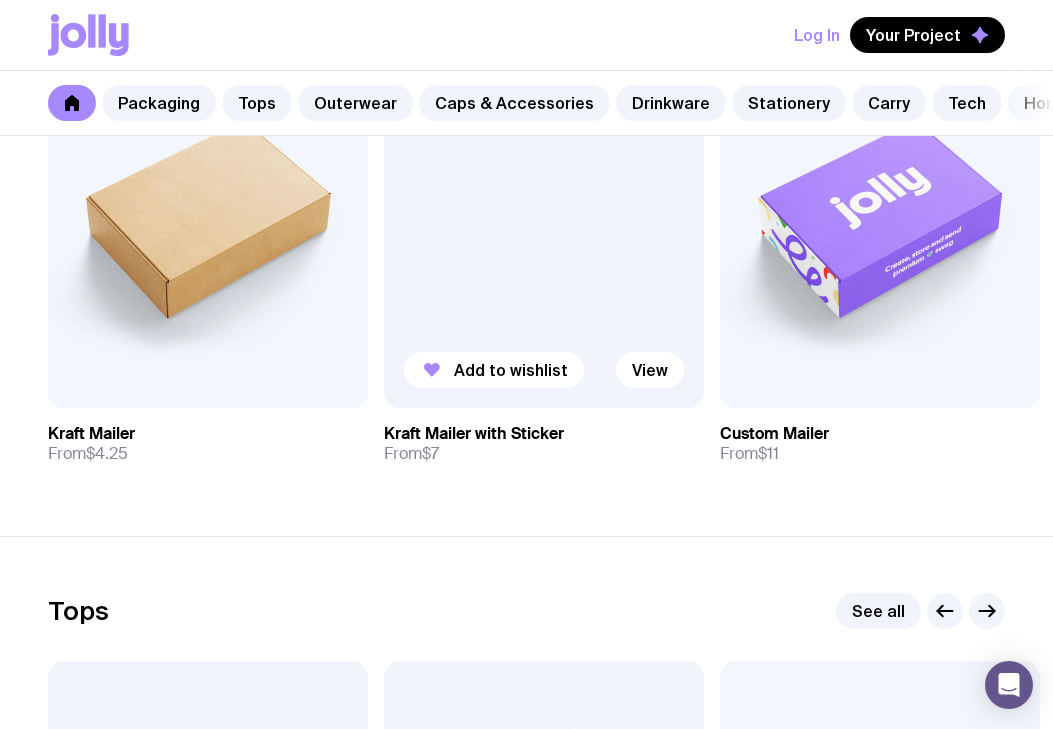 scroll, scrollTop: 496, scrollLeft: 0, axis: vertical 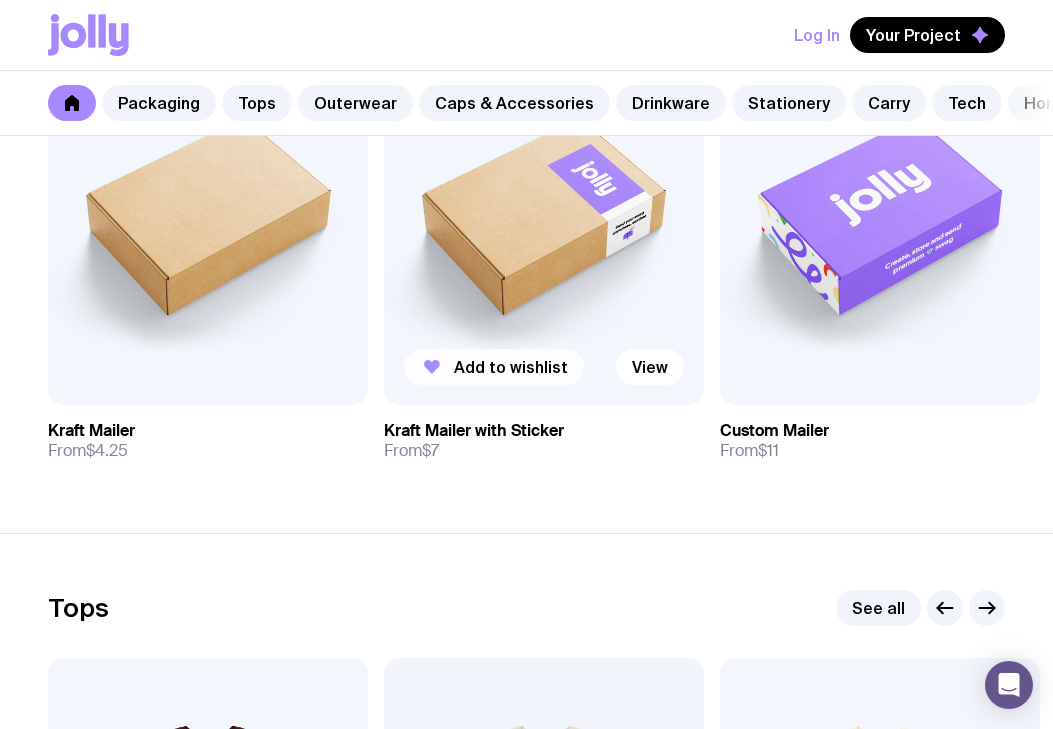 click on "Add to wishlist" 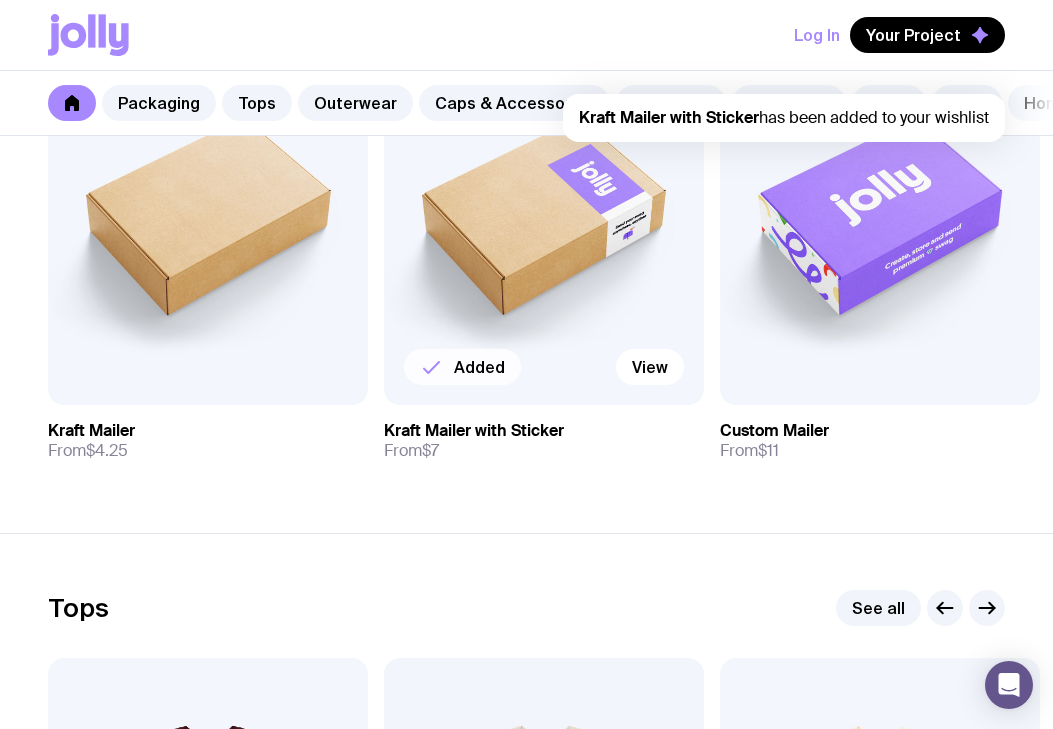 scroll, scrollTop: 0, scrollLeft: 0, axis: both 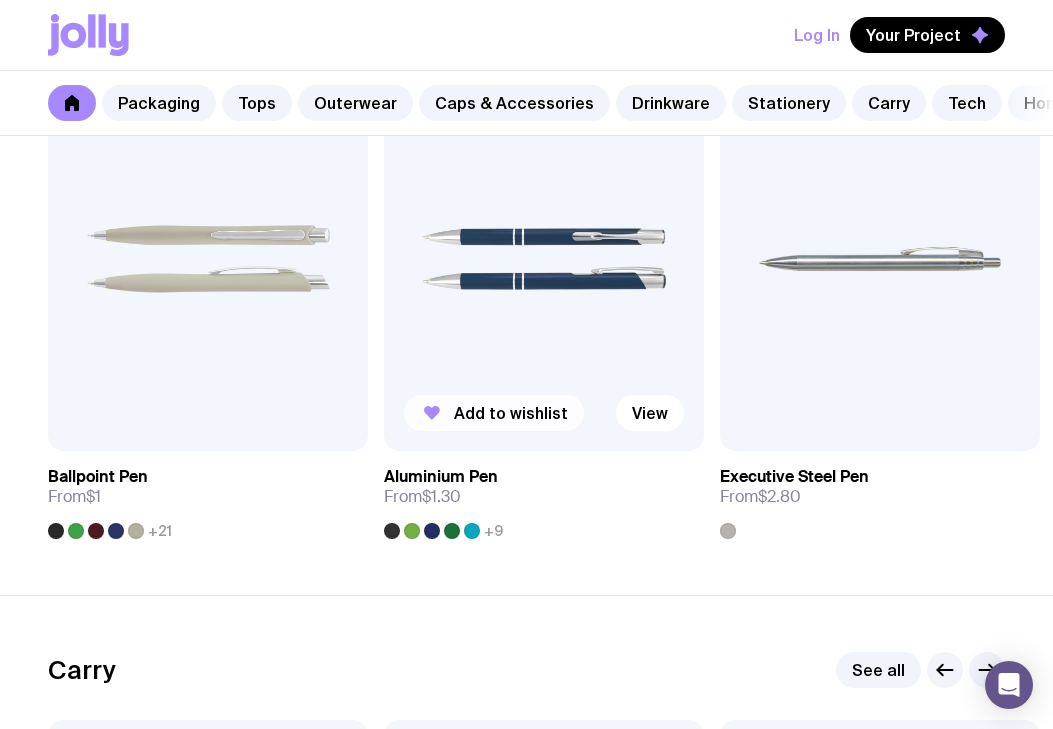 click on "Add to wishlist" 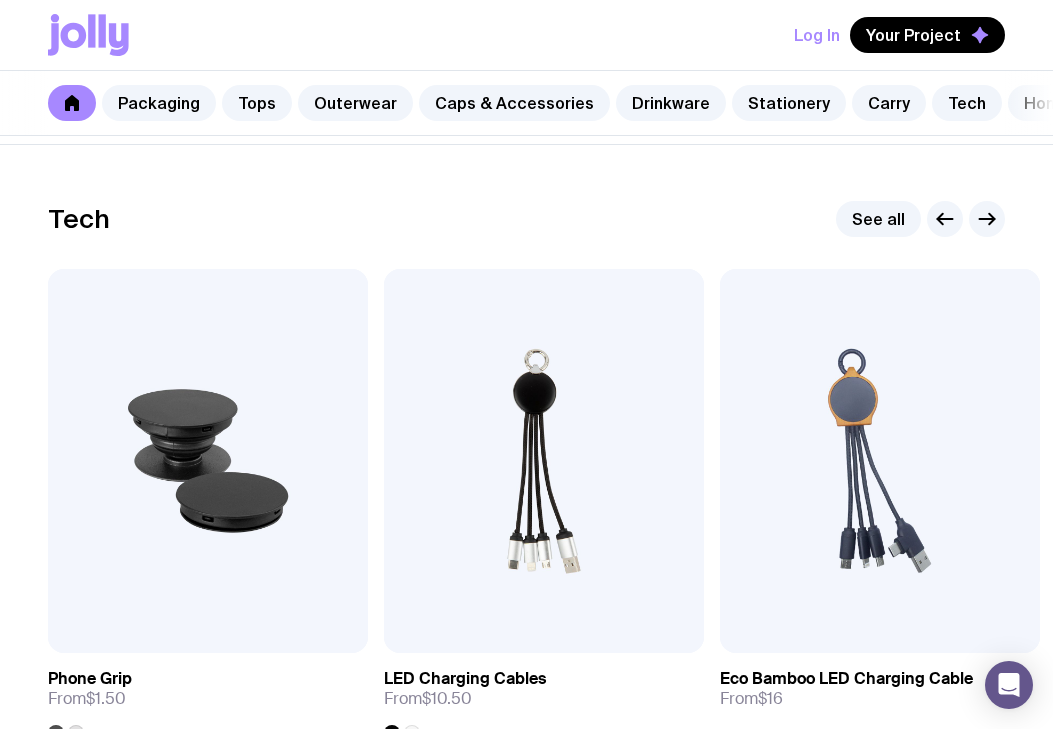 scroll, scrollTop: 4761, scrollLeft: 0, axis: vertical 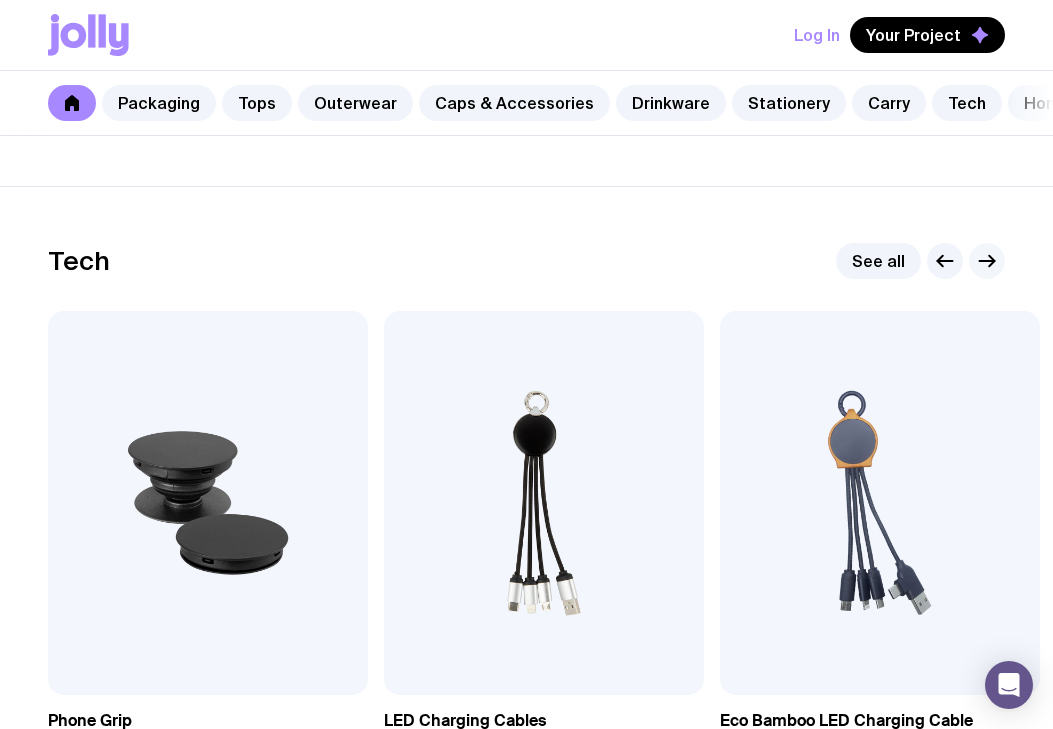 click 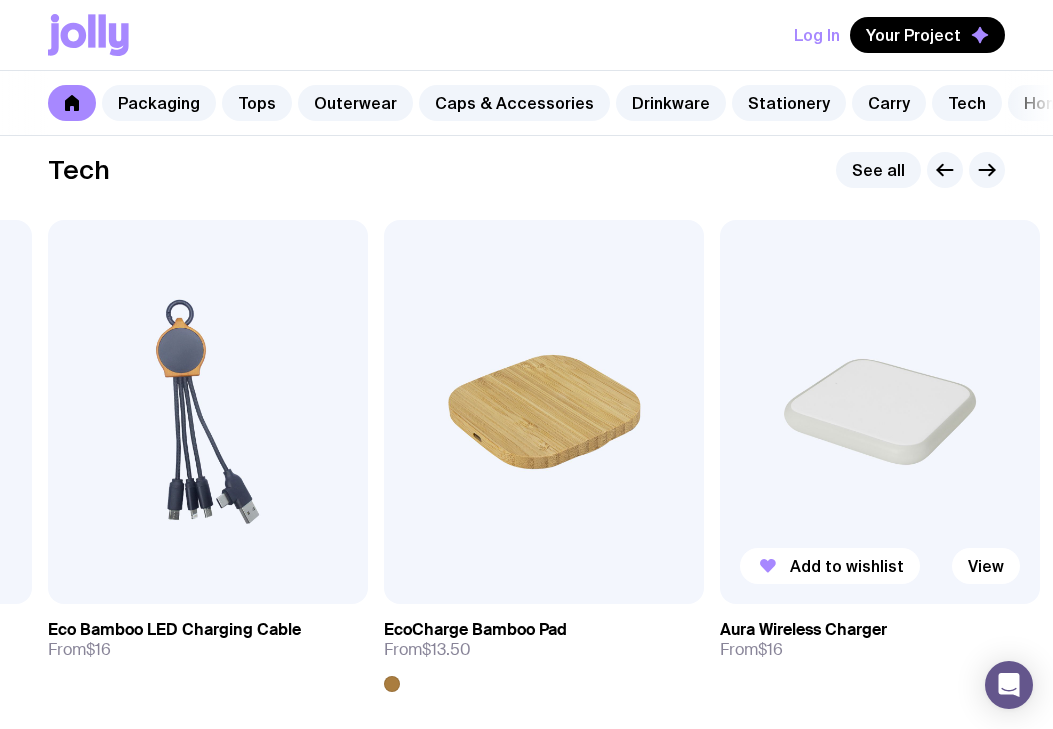 scroll, scrollTop: 4868, scrollLeft: 0, axis: vertical 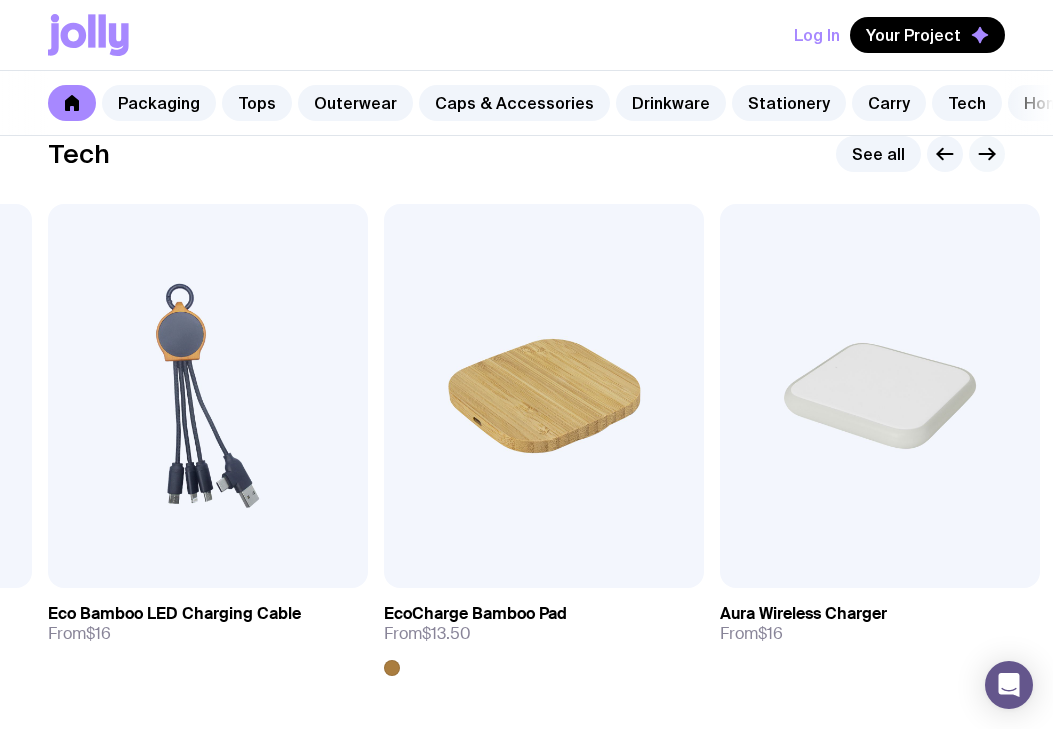 click 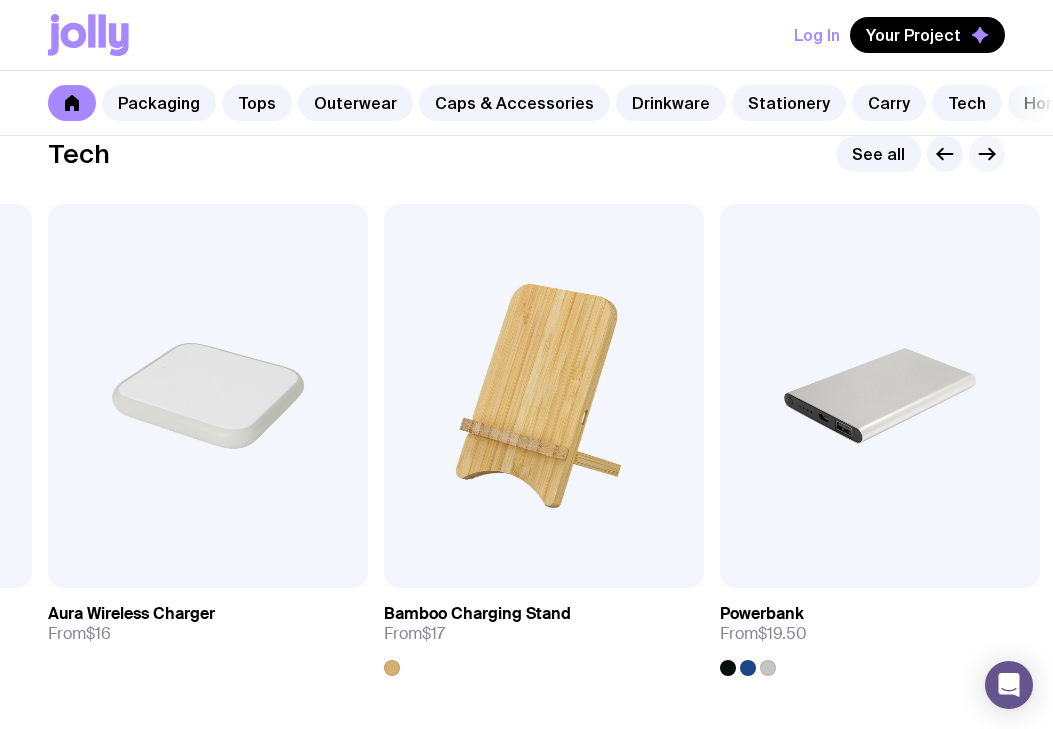 click 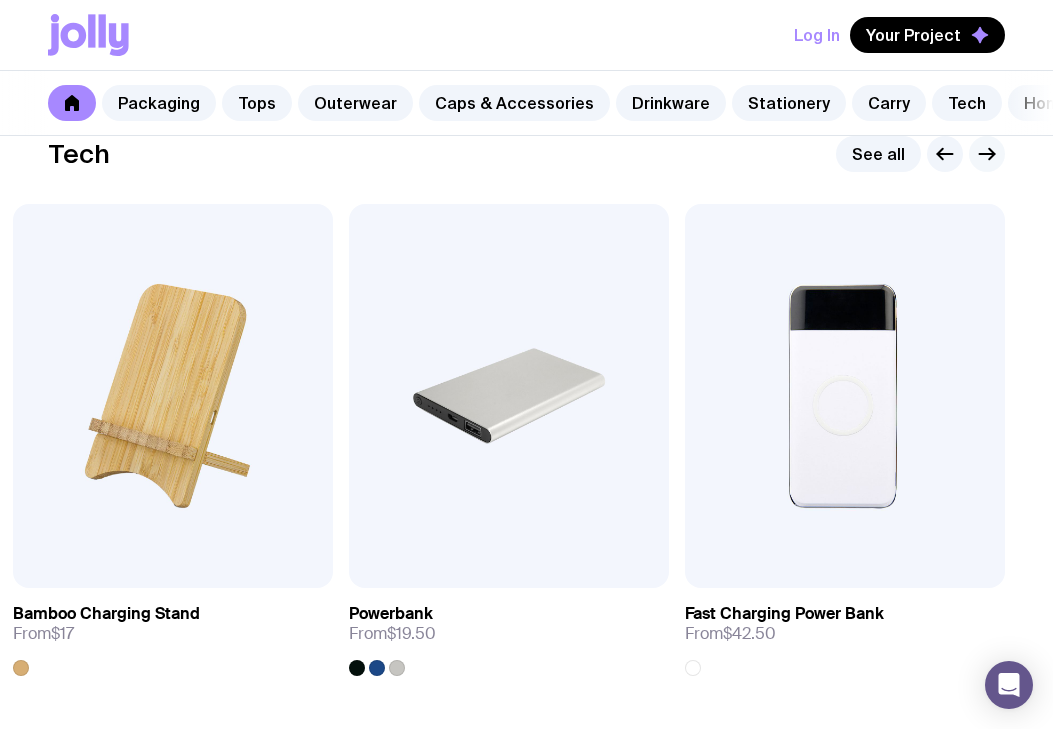 click 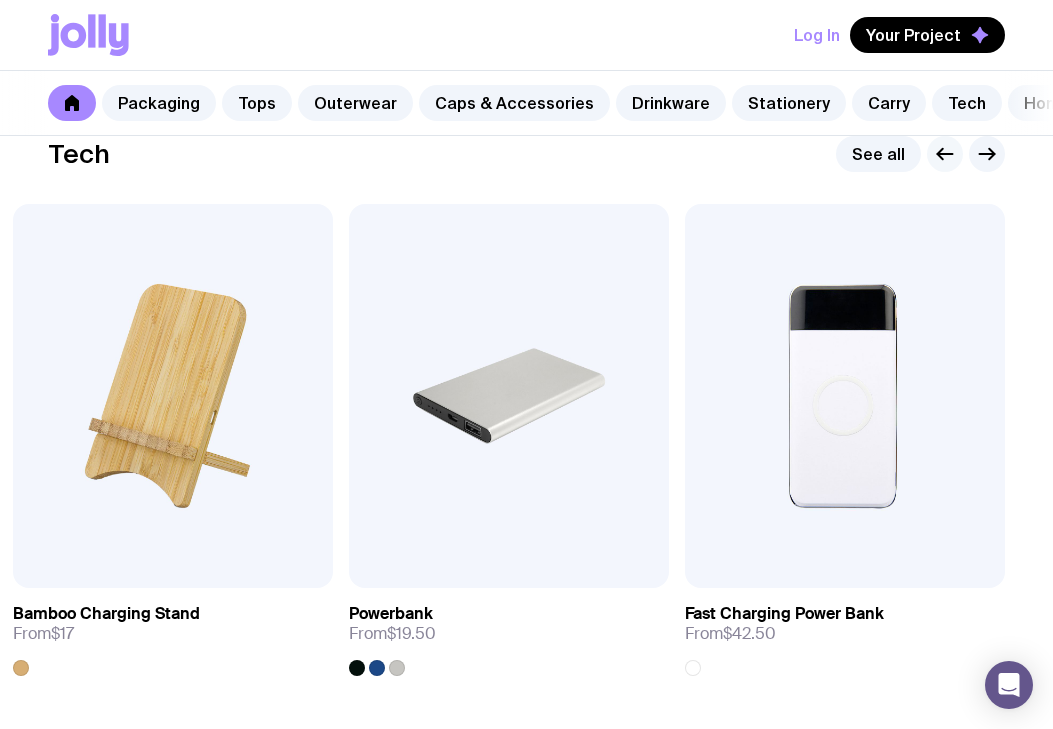 click 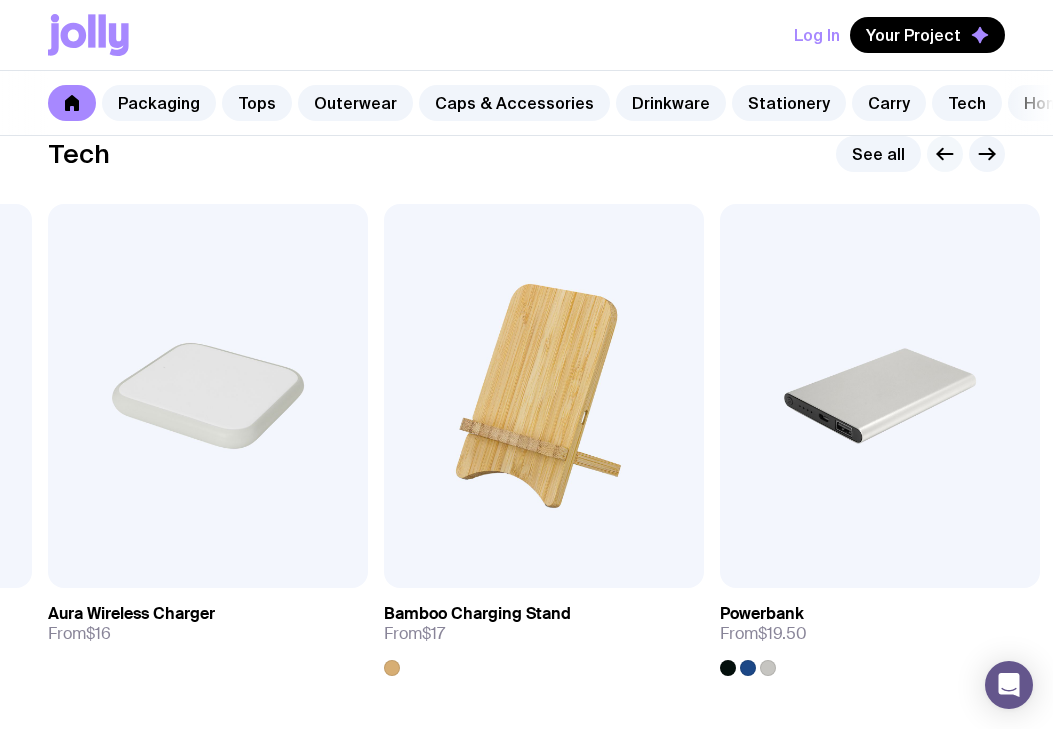 click 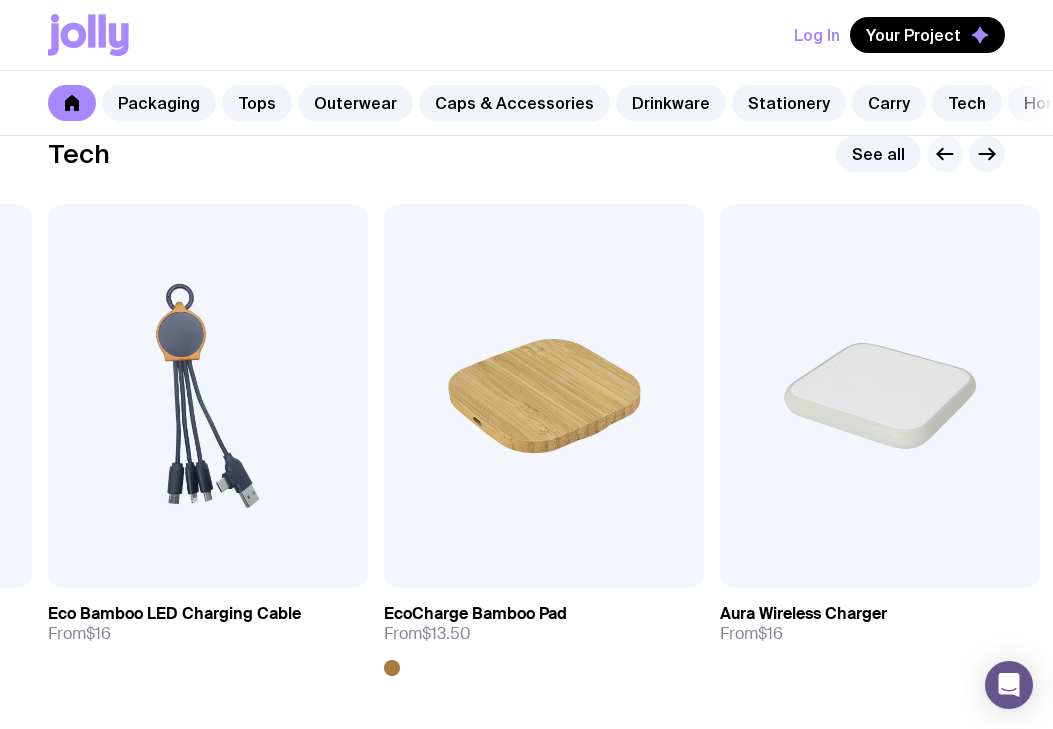 click 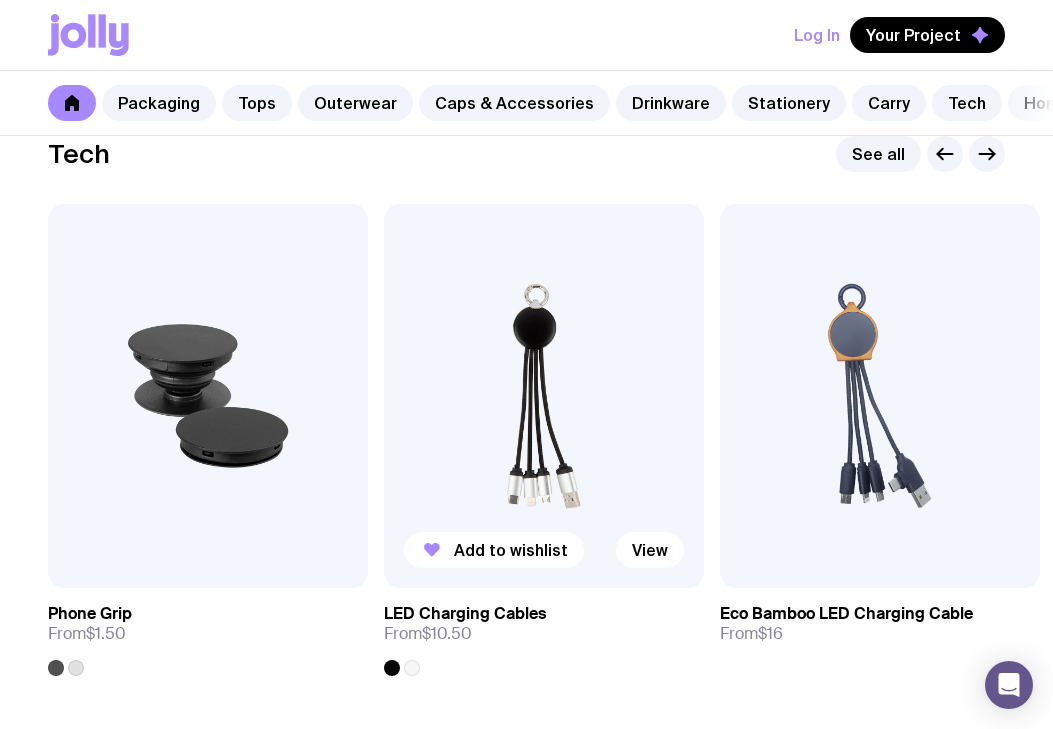 click at bounding box center [544, 396] 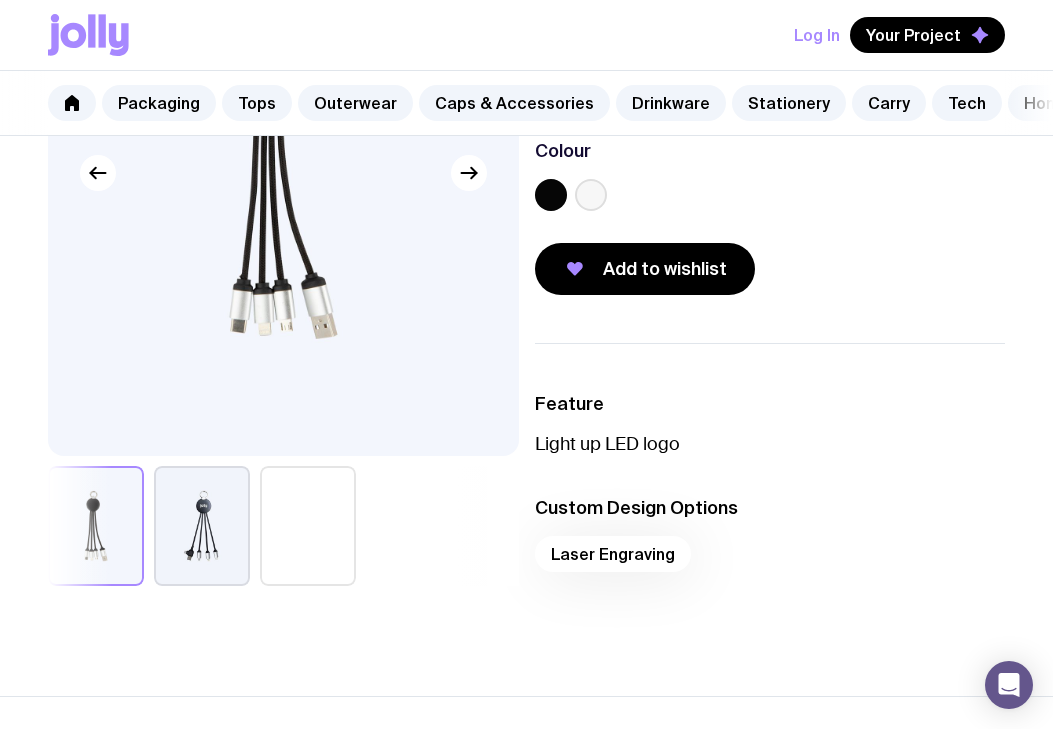 scroll, scrollTop: 281, scrollLeft: 0, axis: vertical 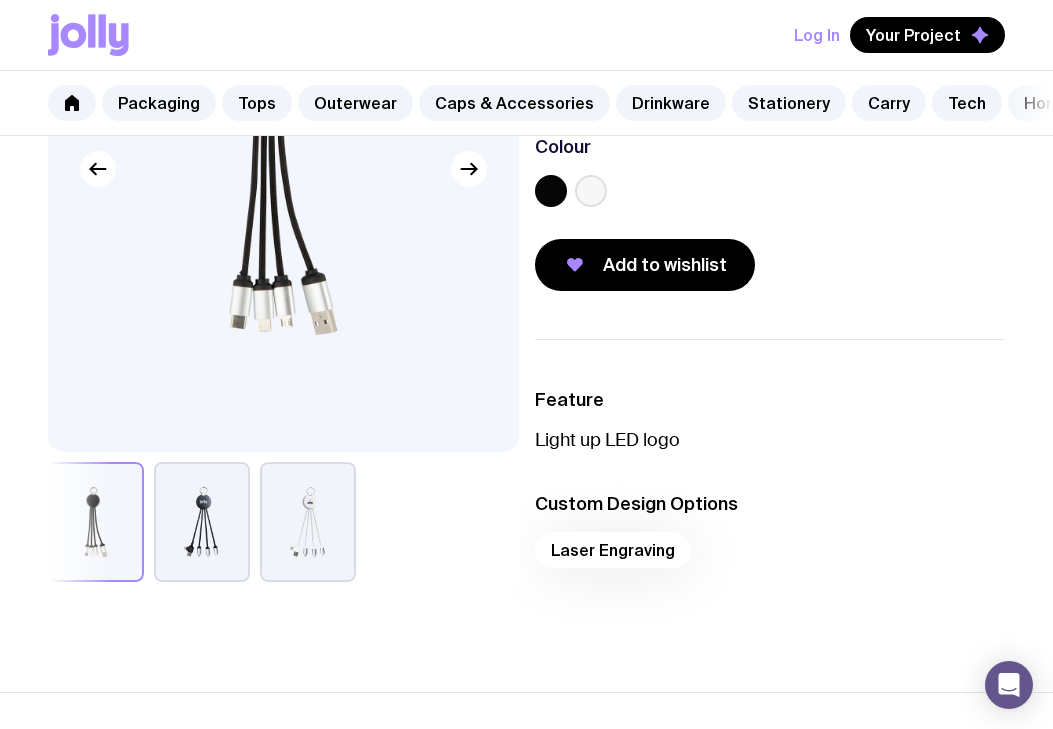 click at bounding box center (202, 522) 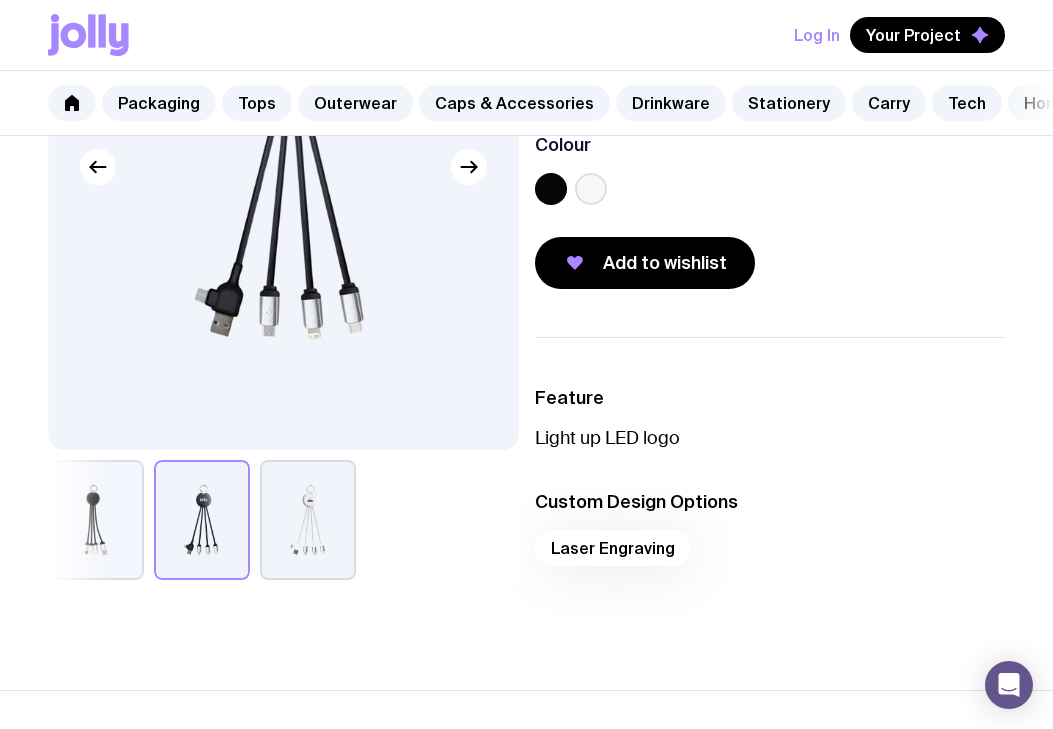 scroll, scrollTop: 296, scrollLeft: 0, axis: vertical 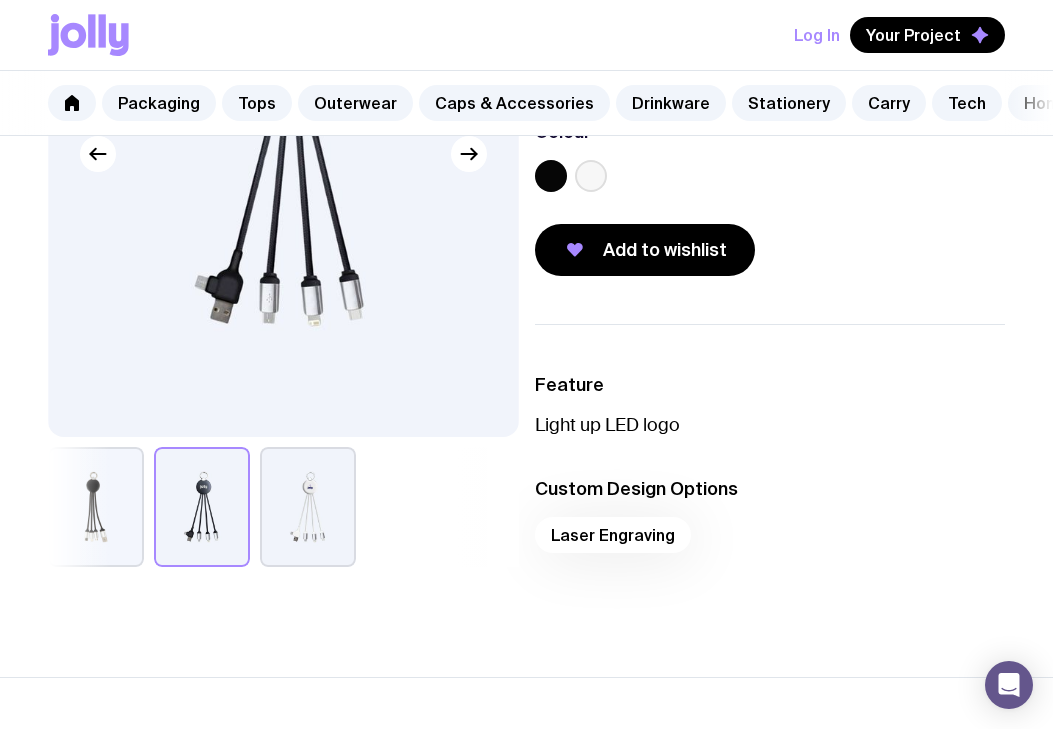 click at bounding box center [308, 507] 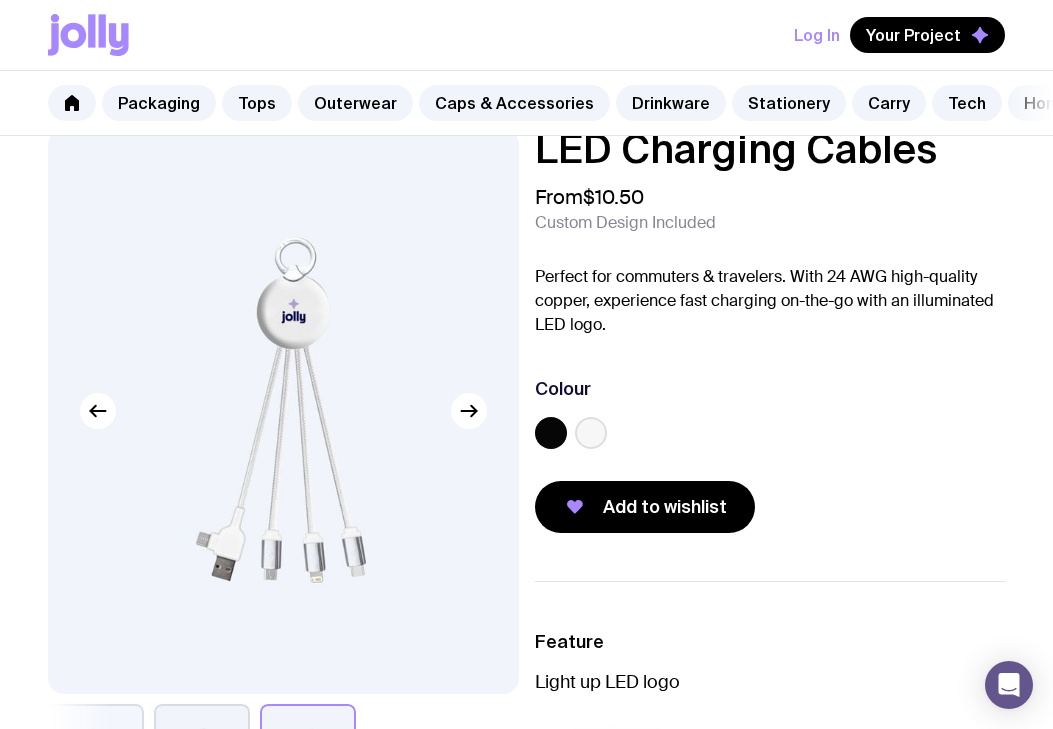 scroll, scrollTop: 38, scrollLeft: 0, axis: vertical 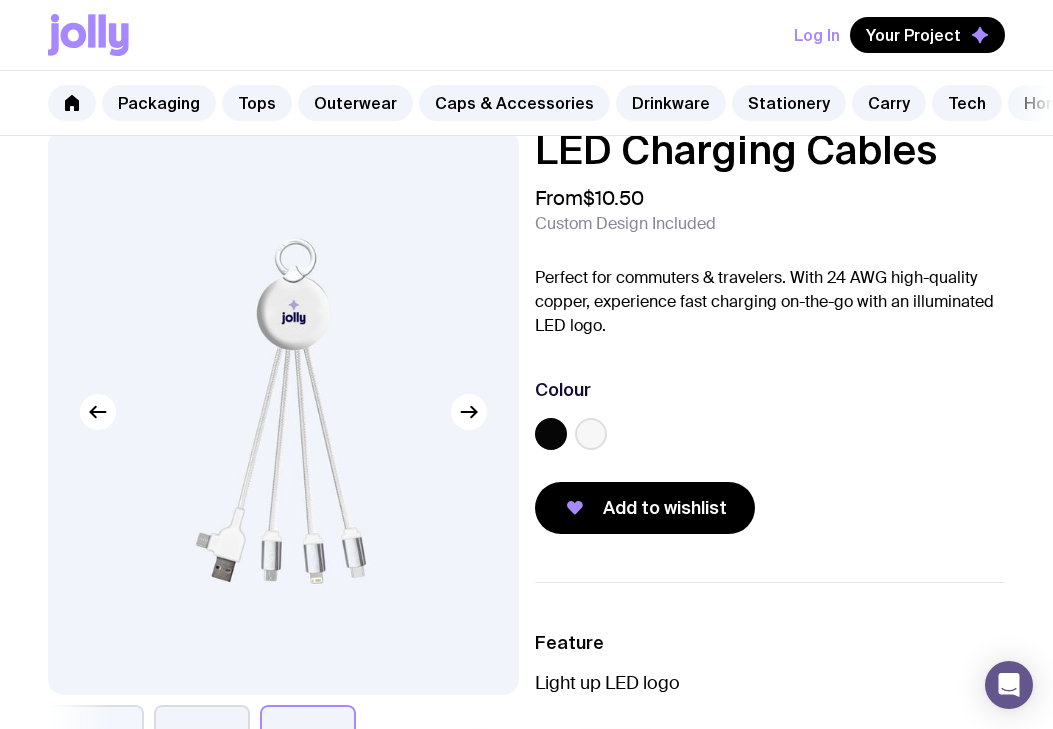 click 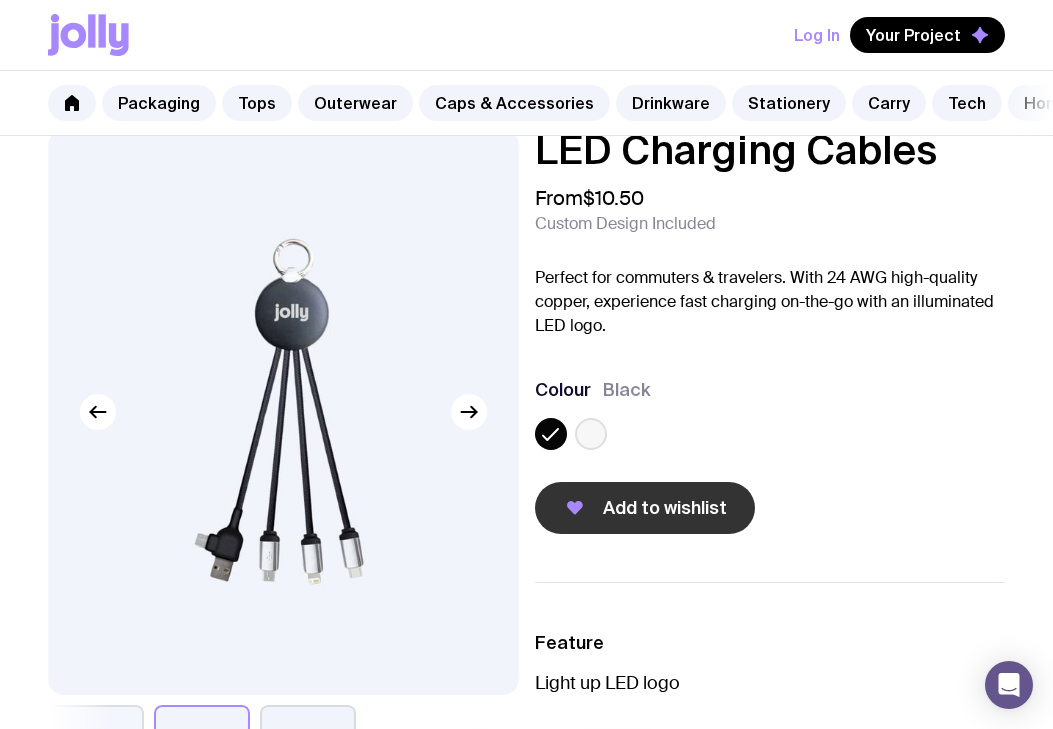 click on "Add to wishlist" 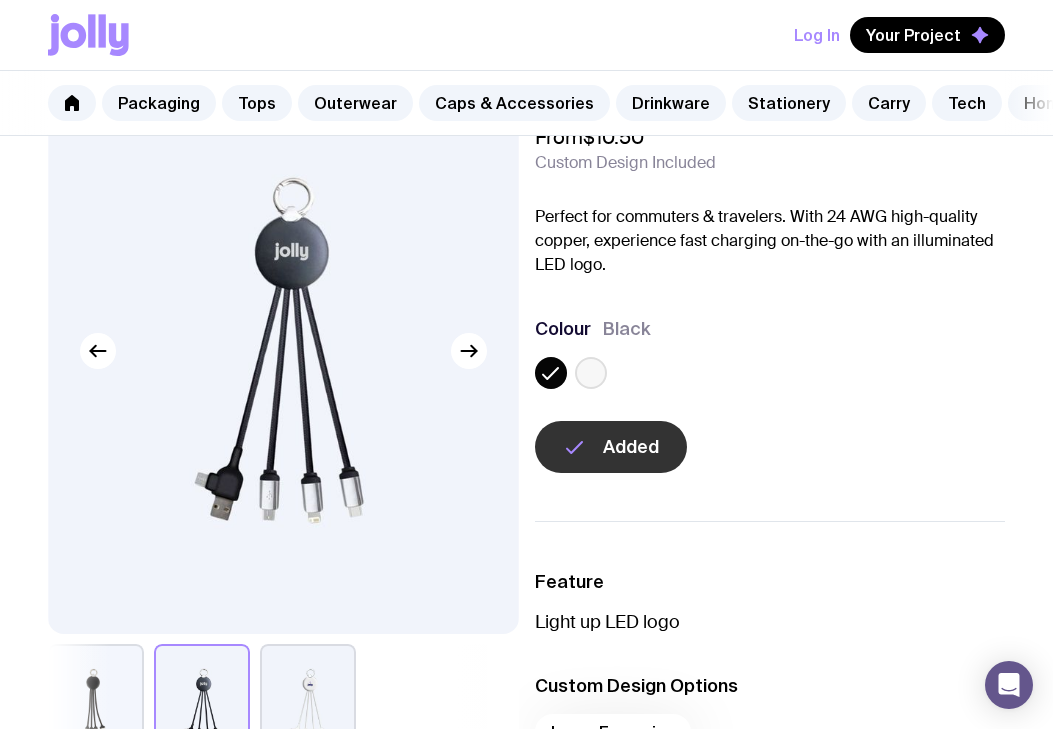 scroll, scrollTop: 0, scrollLeft: 0, axis: both 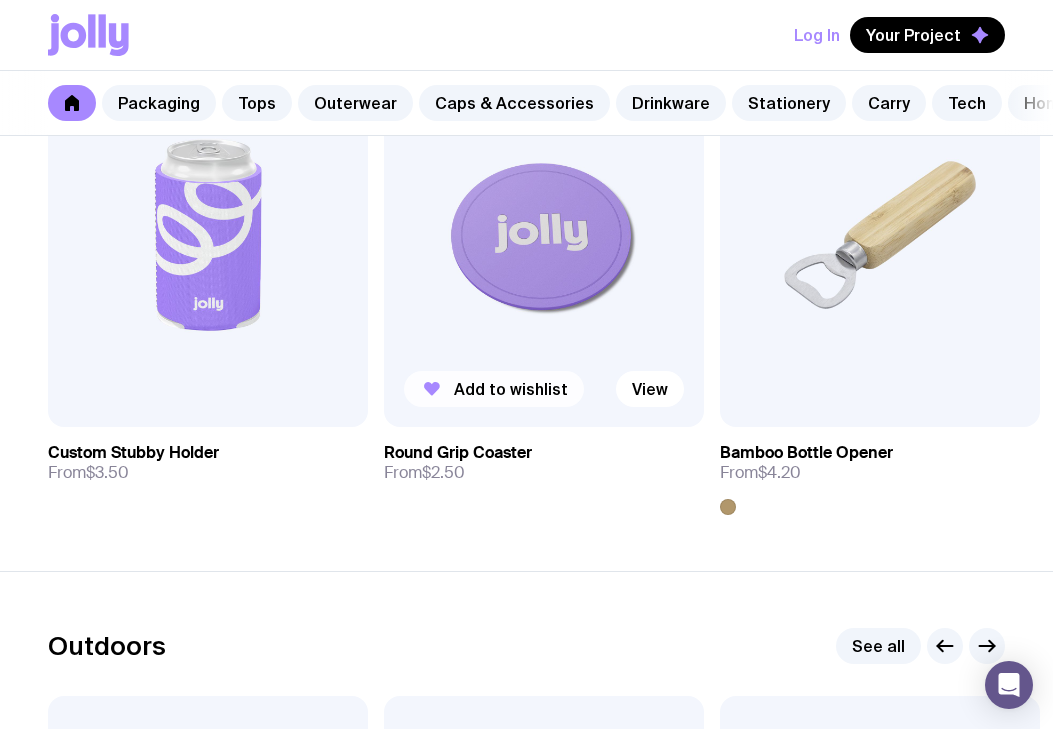 click on "Add to wishlist" 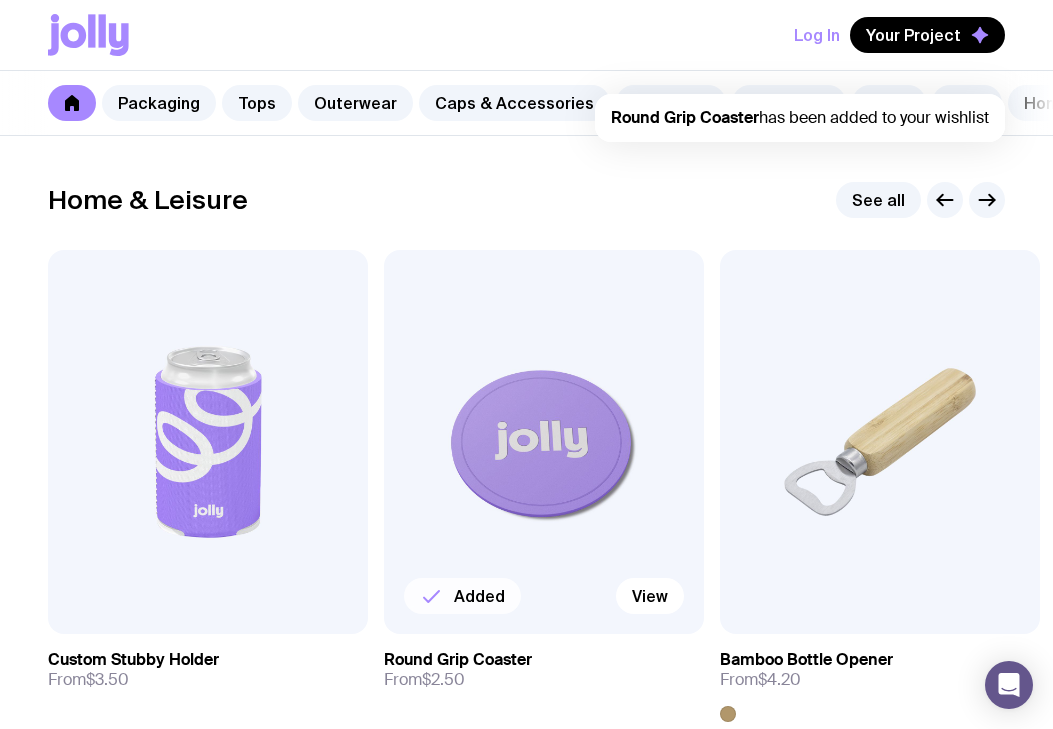 scroll, scrollTop: 5481, scrollLeft: 0, axis: vertical 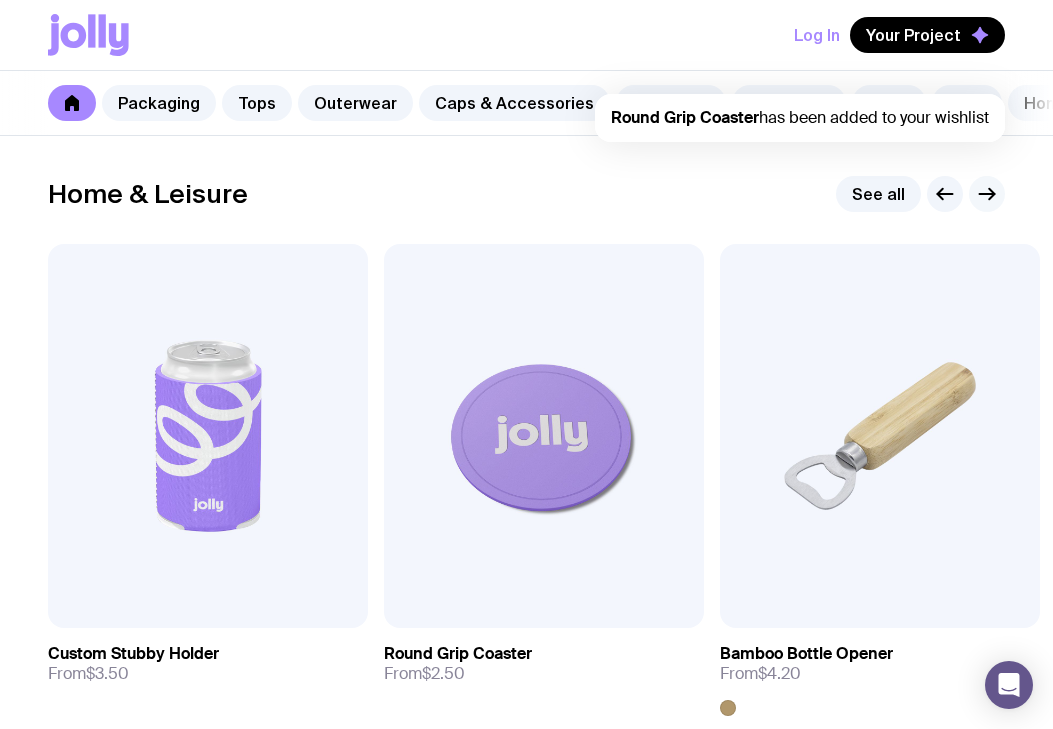 click 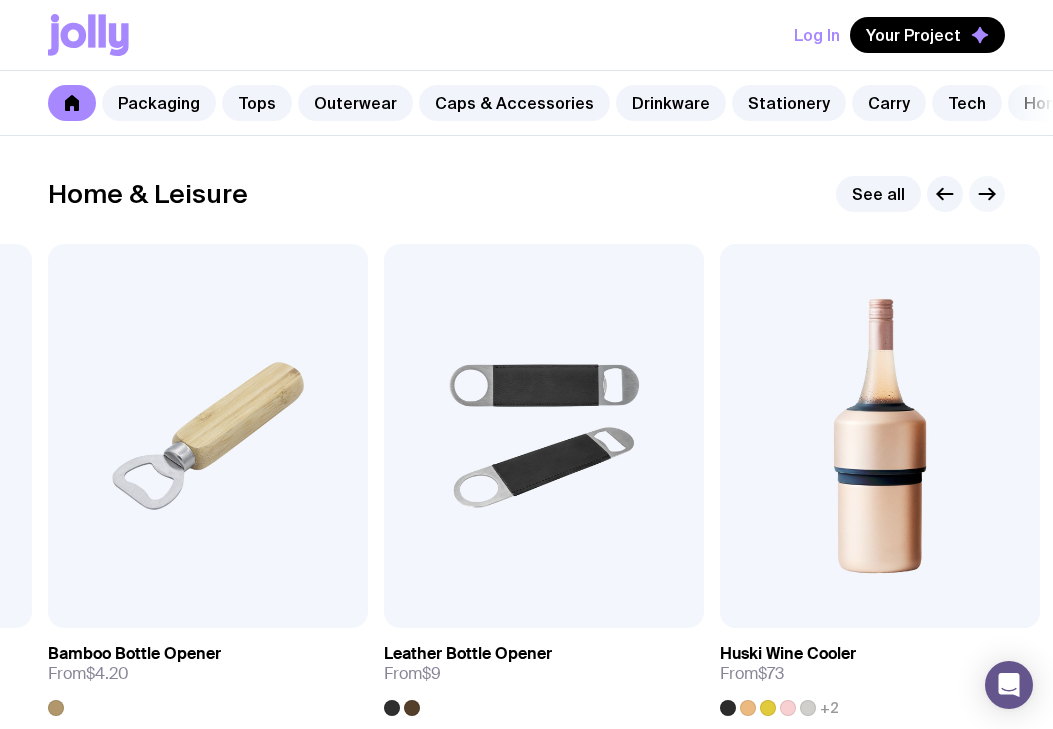click 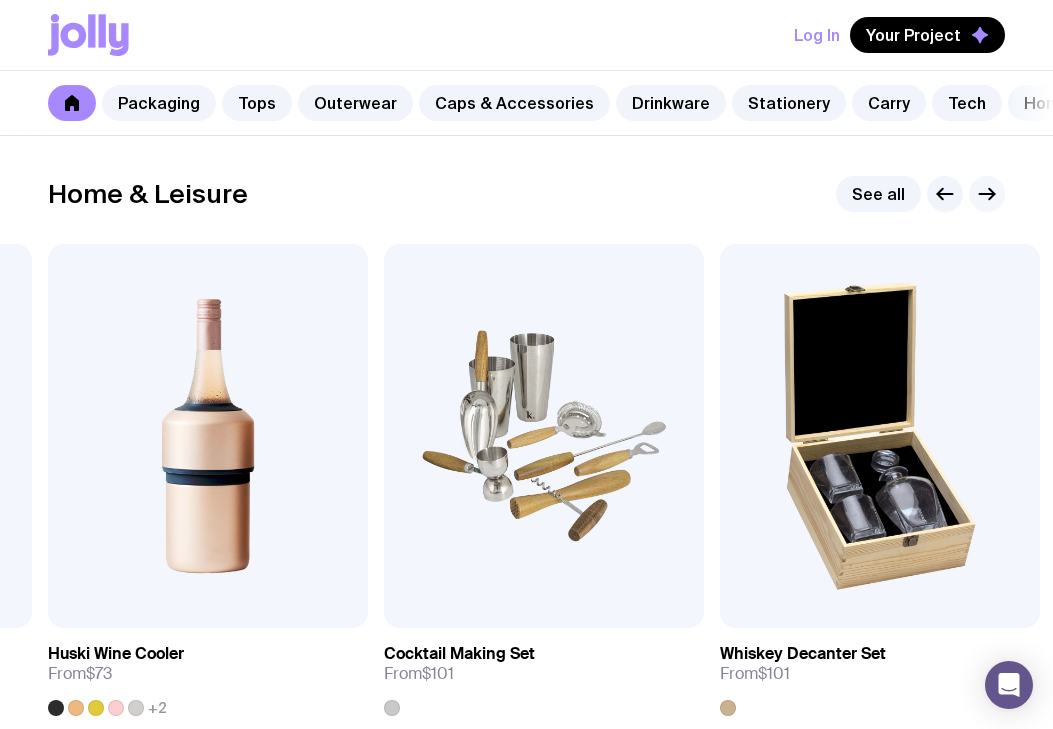 click 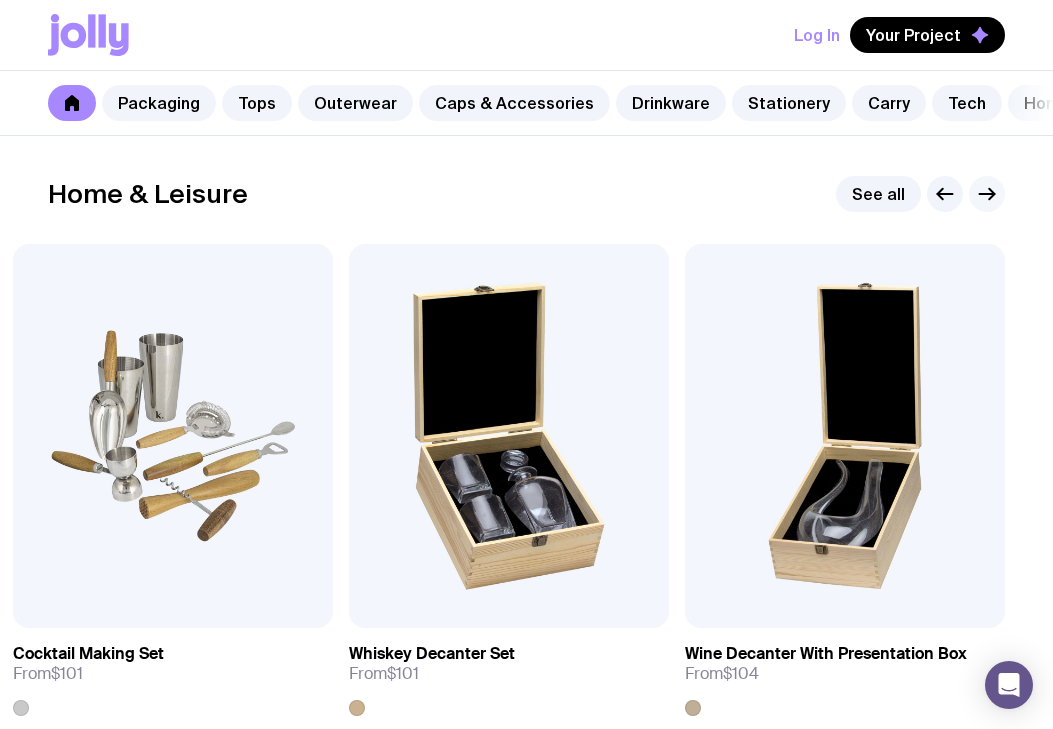 click 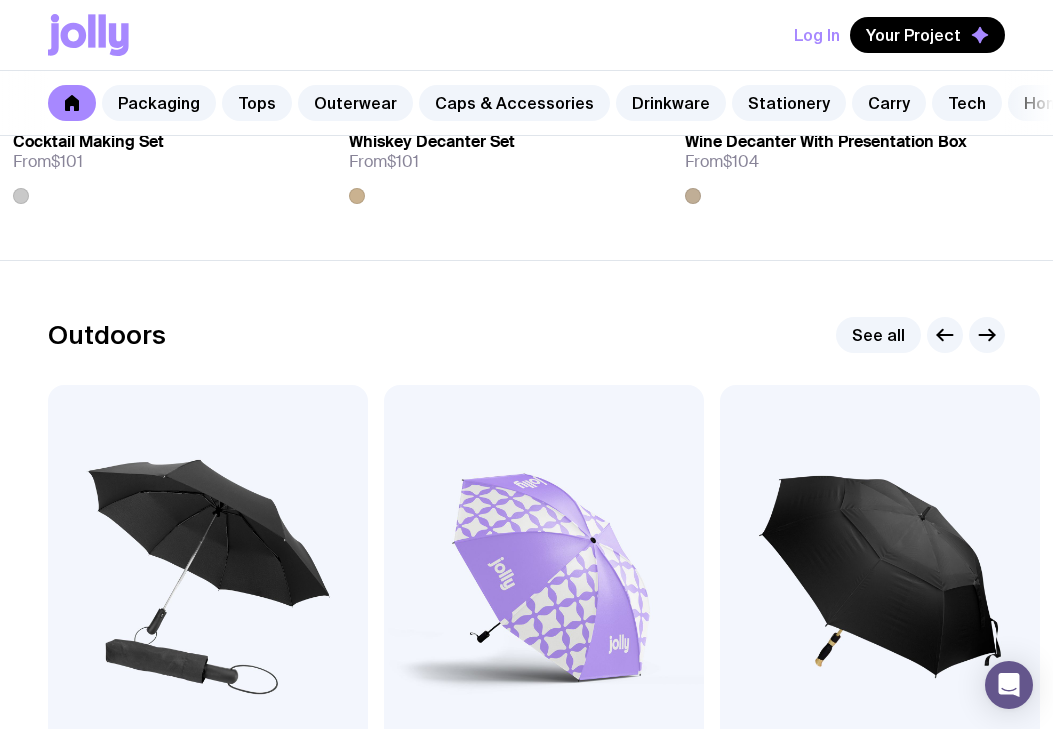 scroll, scrollTop: 6008, scrollLeft: 0, axis: vertical 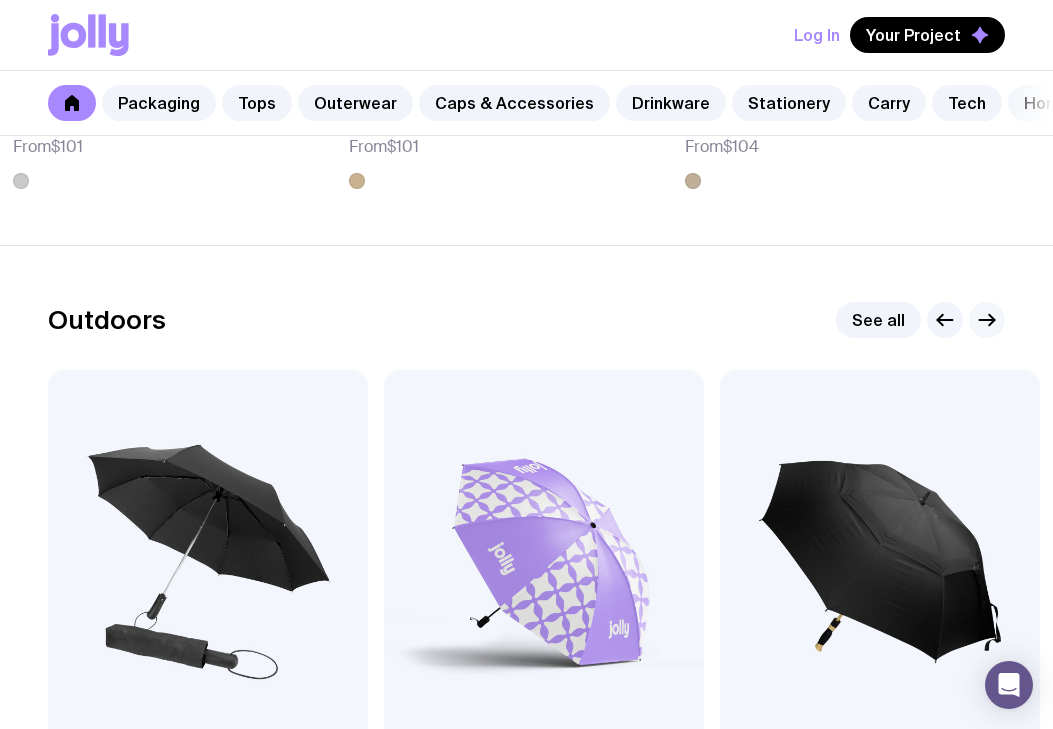 click 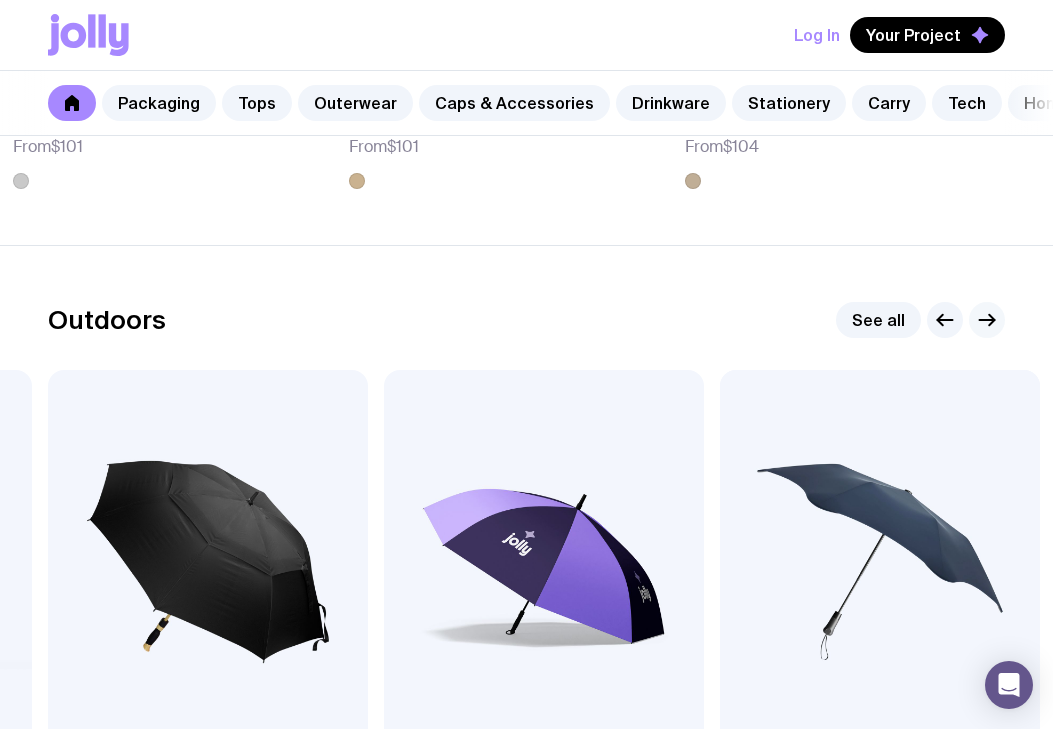 click 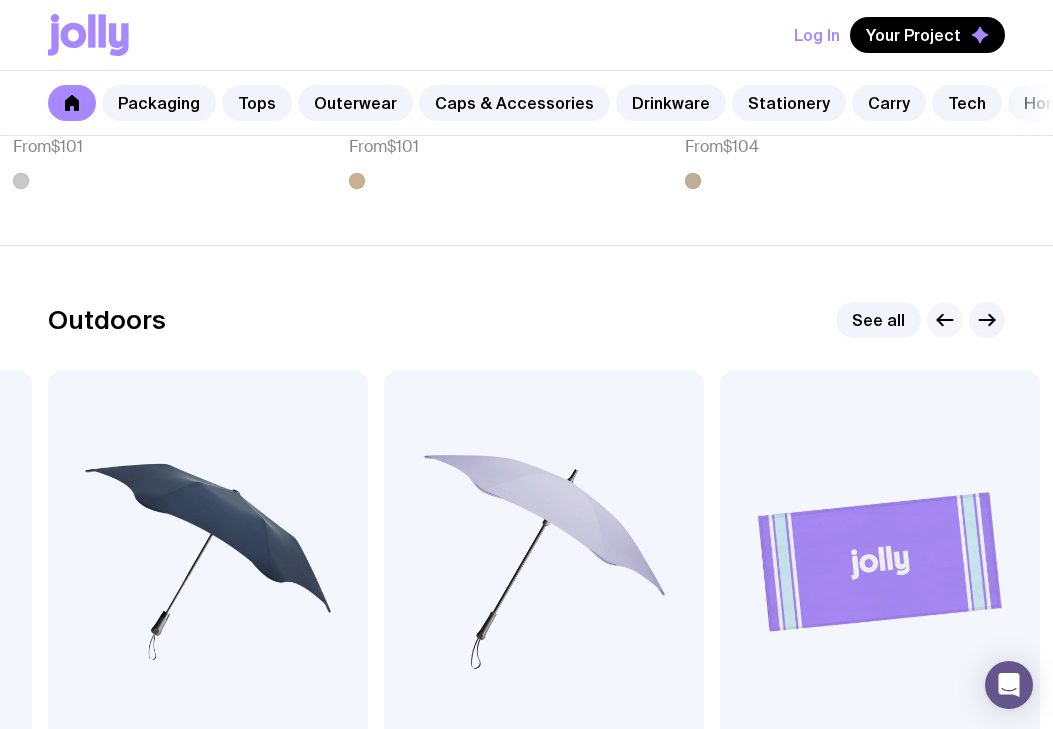 click at bounding box center (945, 320) 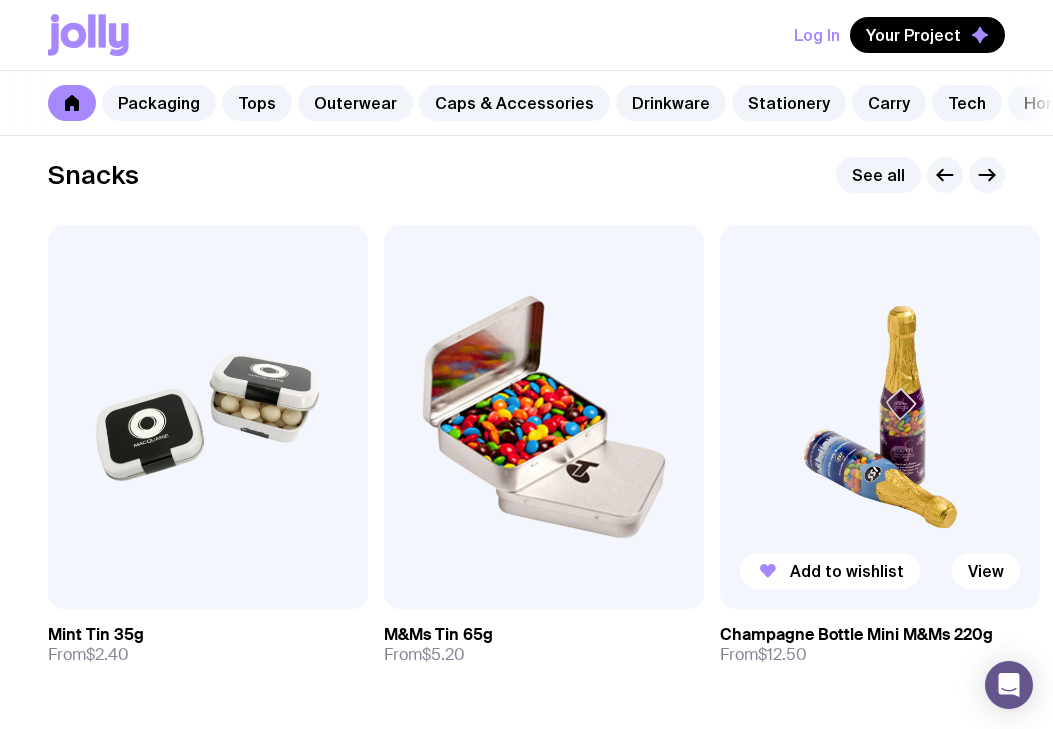 scroll, scrollTop: 6805, scrollLeft: 0, axis: vertical 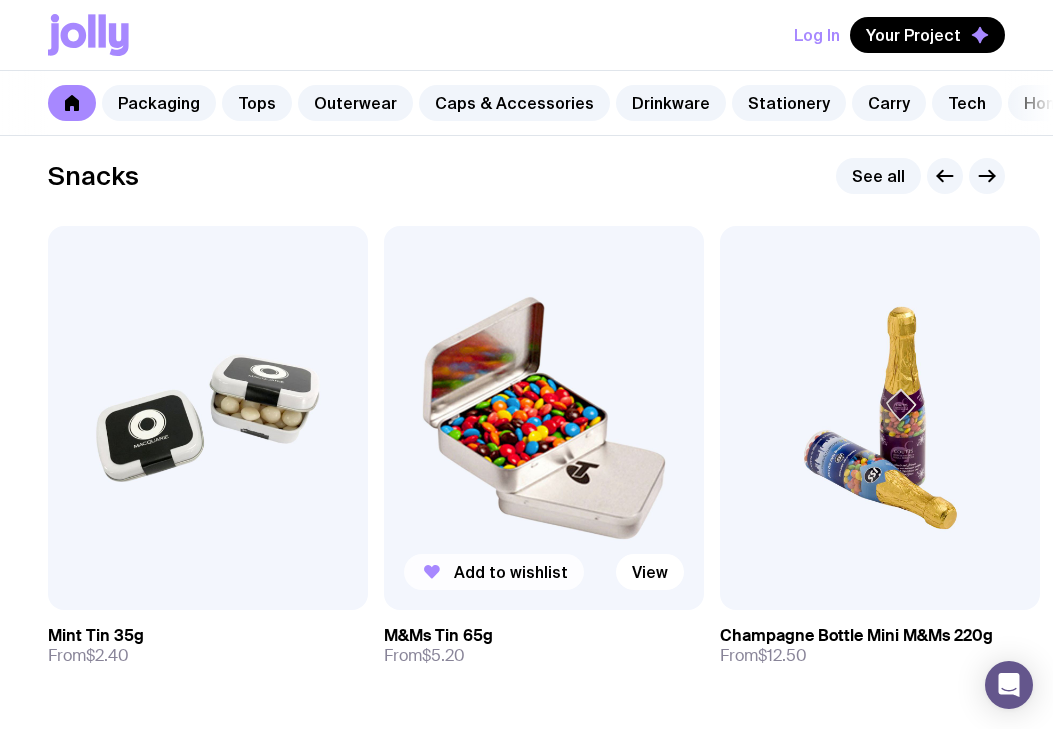 click on "Add to wishlist" 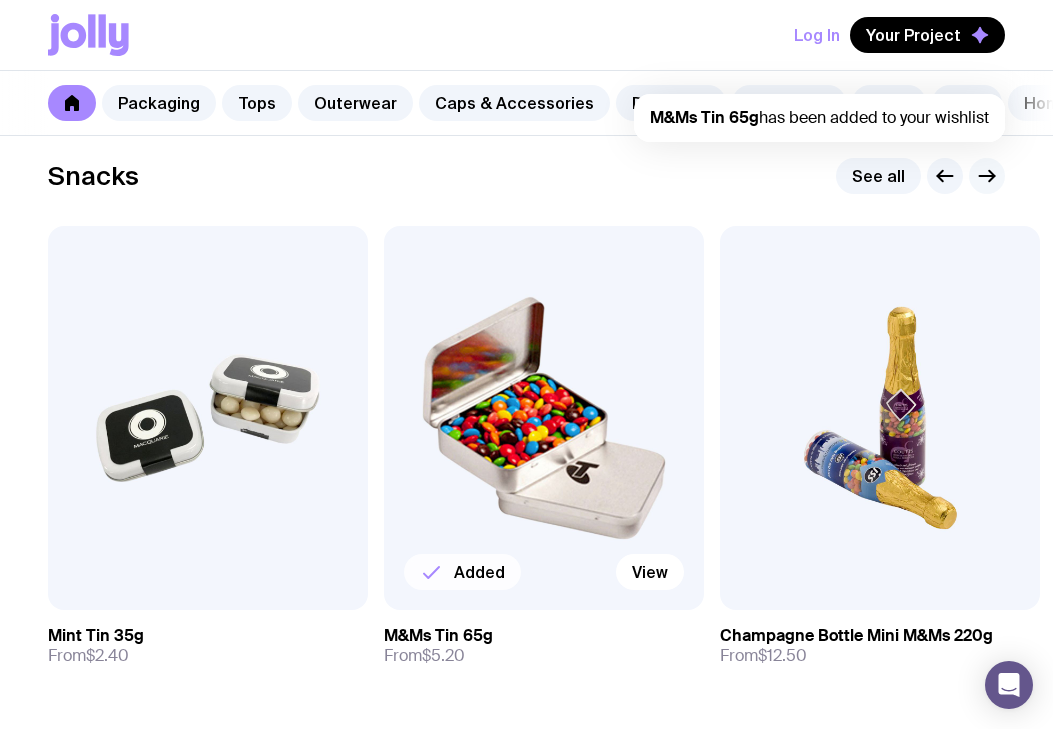 click 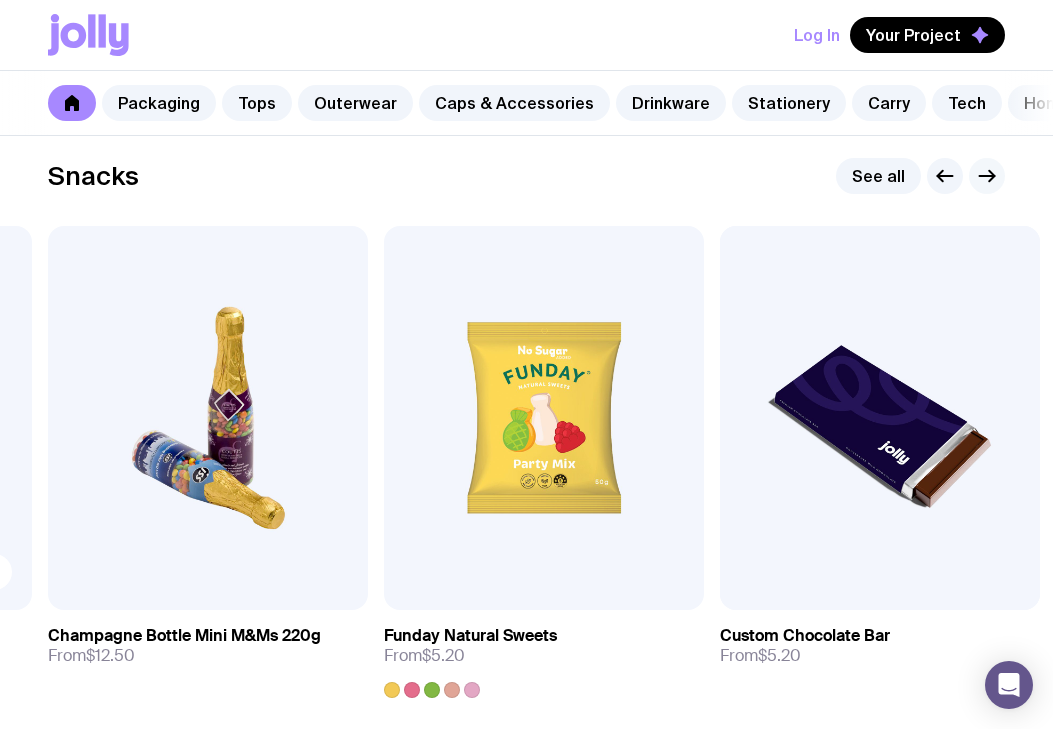 click 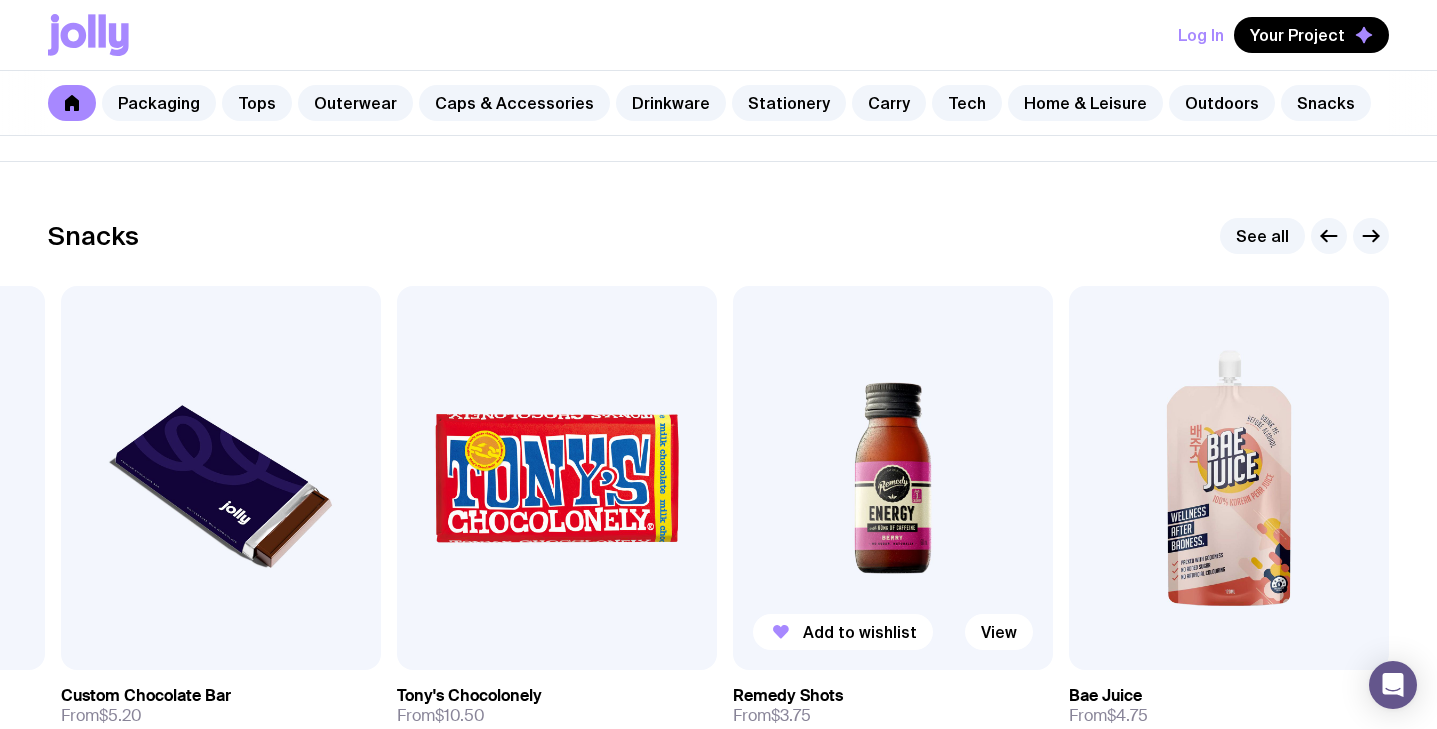 scroll, scrollTop: 6778, scrollLeft: 0, axis: vertical 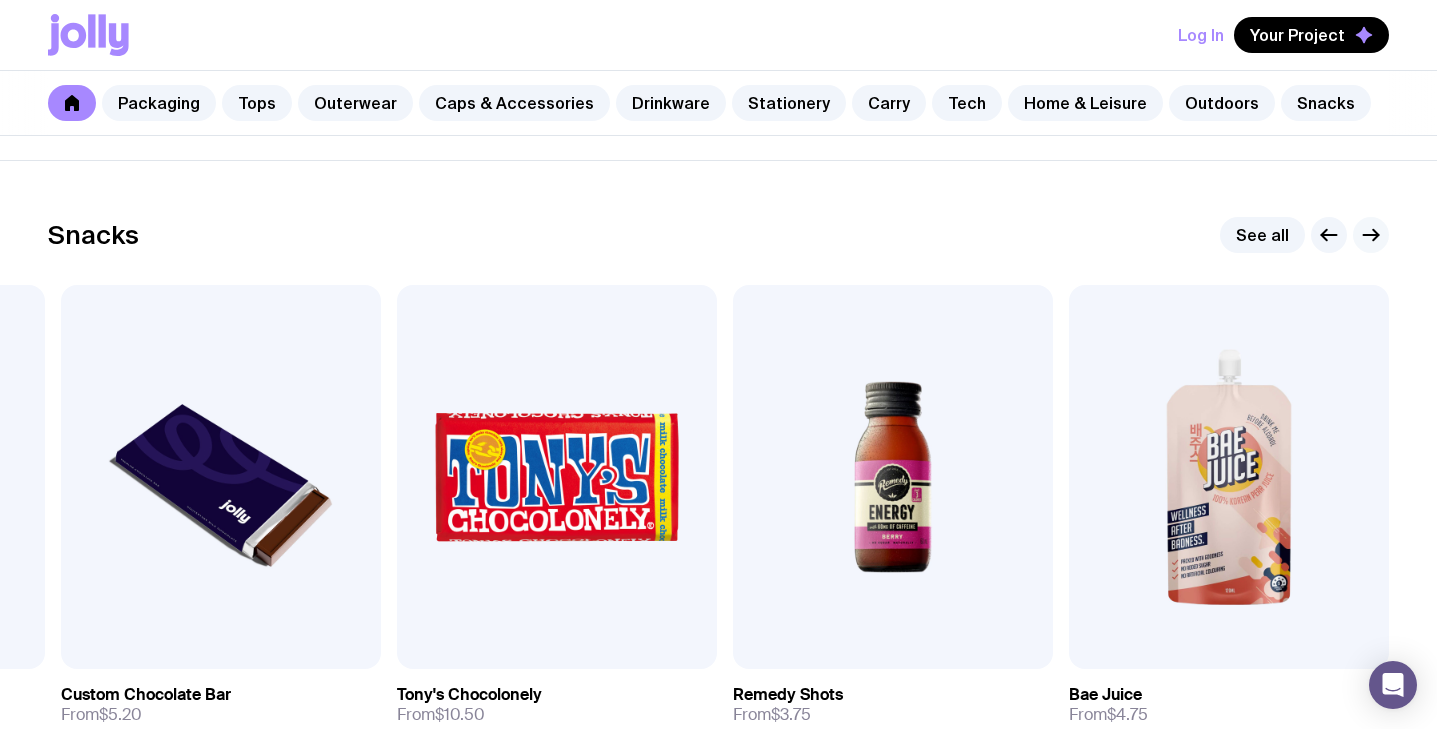 click 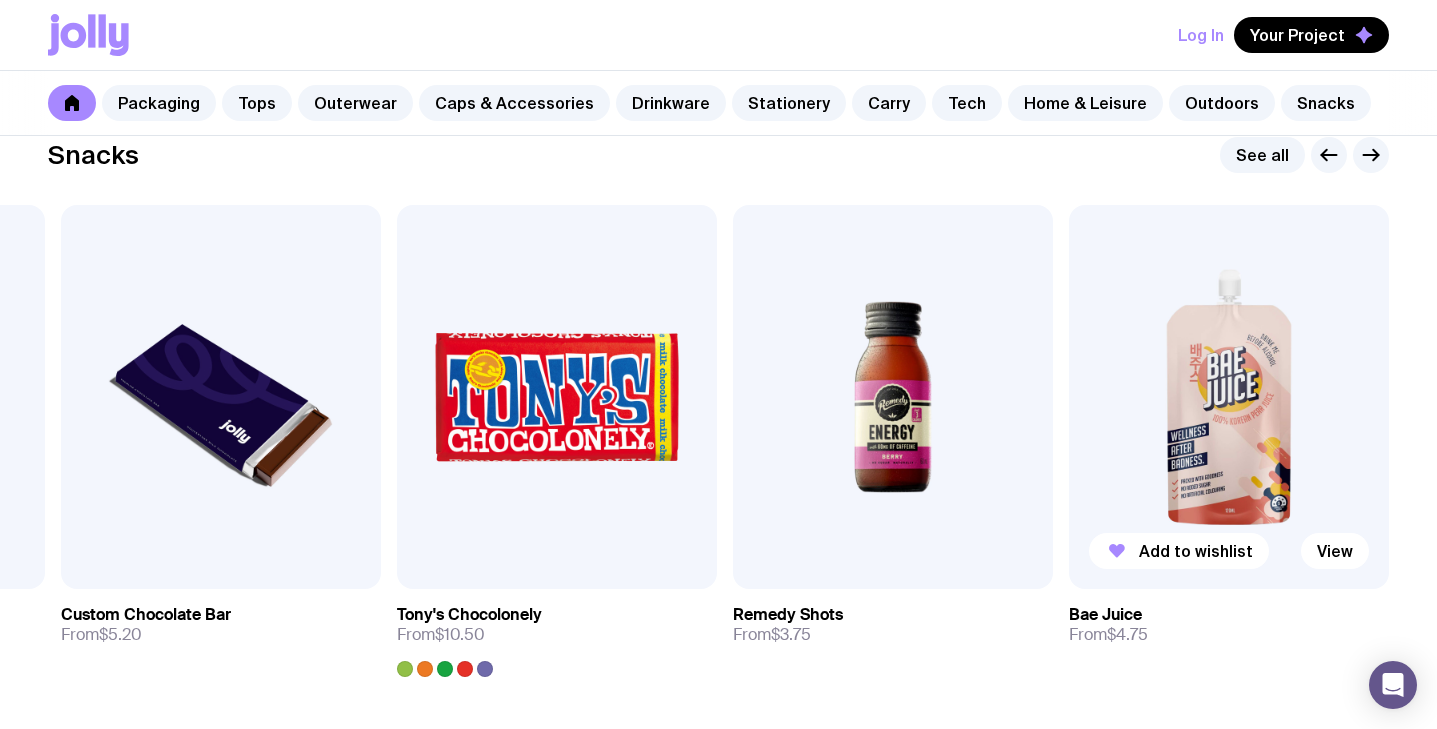 scroll, scrollTop: 6821, scrollLeft: 0, axis: vertical 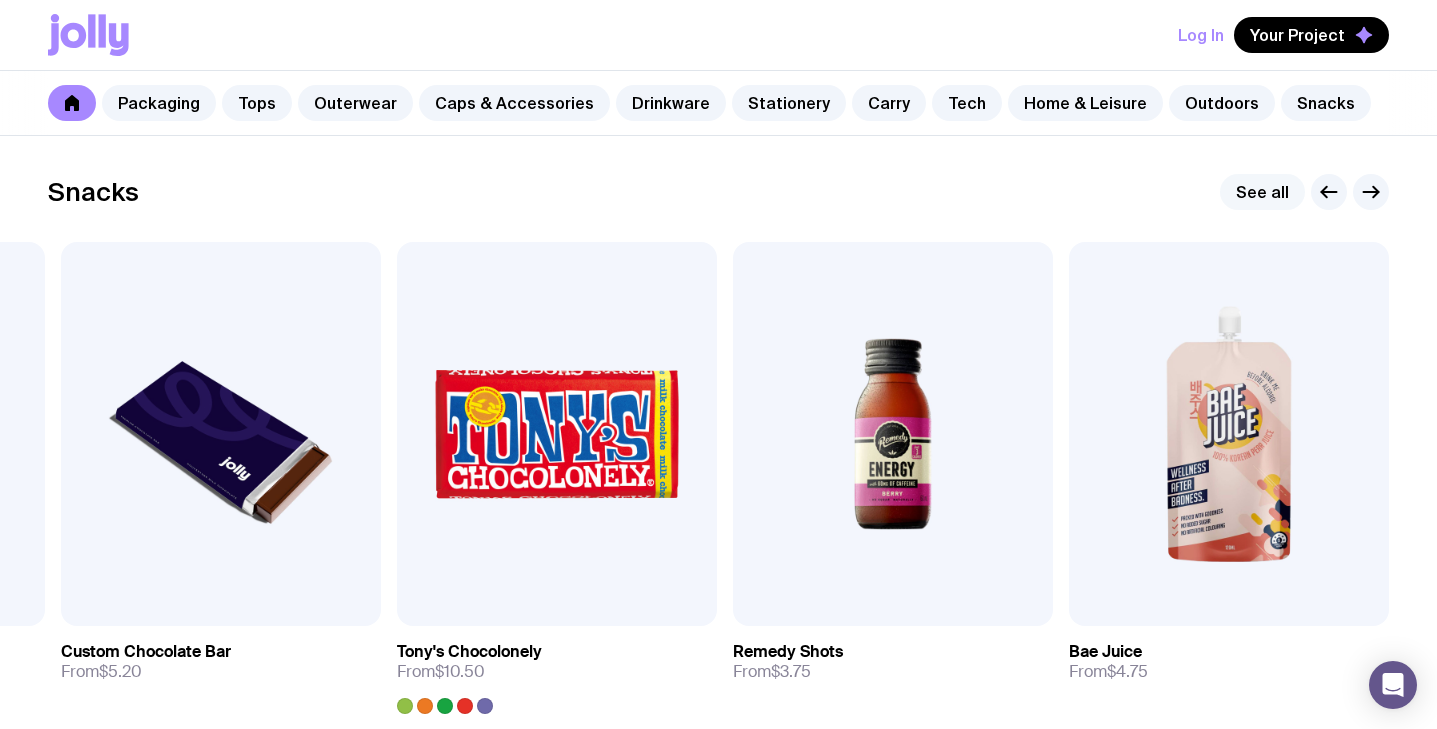 click on "See all" at bounding box center [1262, 192] 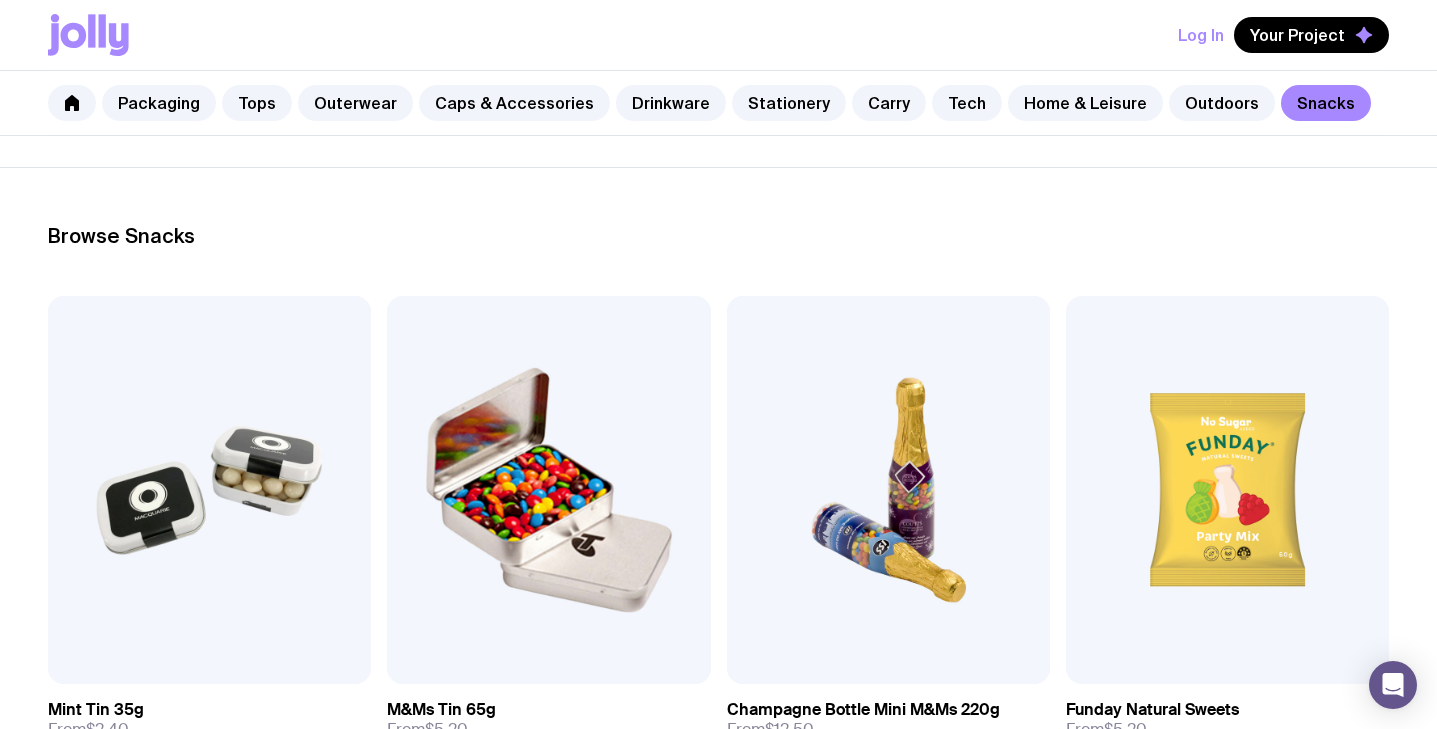 scroll, scrollTop: 0, scrollLeft: 0, axis: both 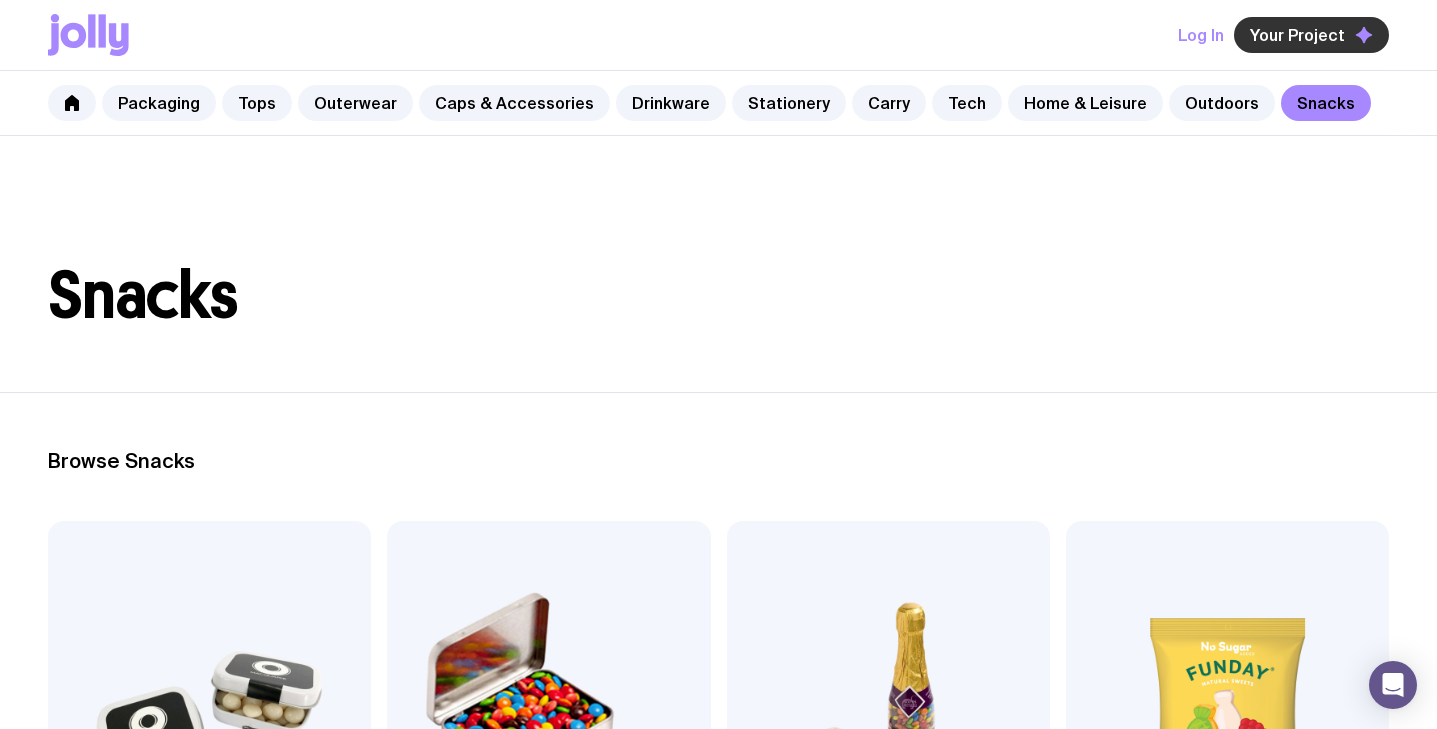 click on "Your Project" 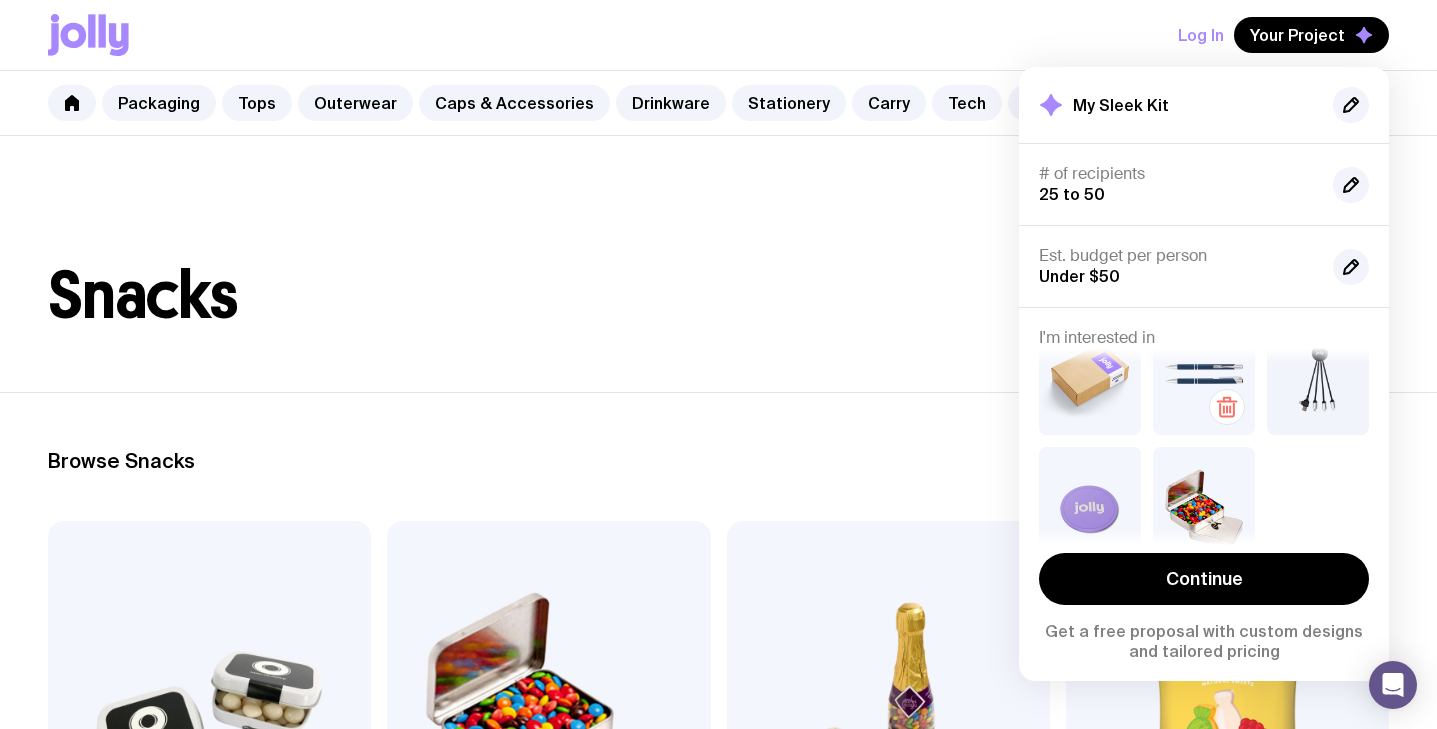 scroll, scrollTop: 91, scrollLeft: 0, axis: vertical 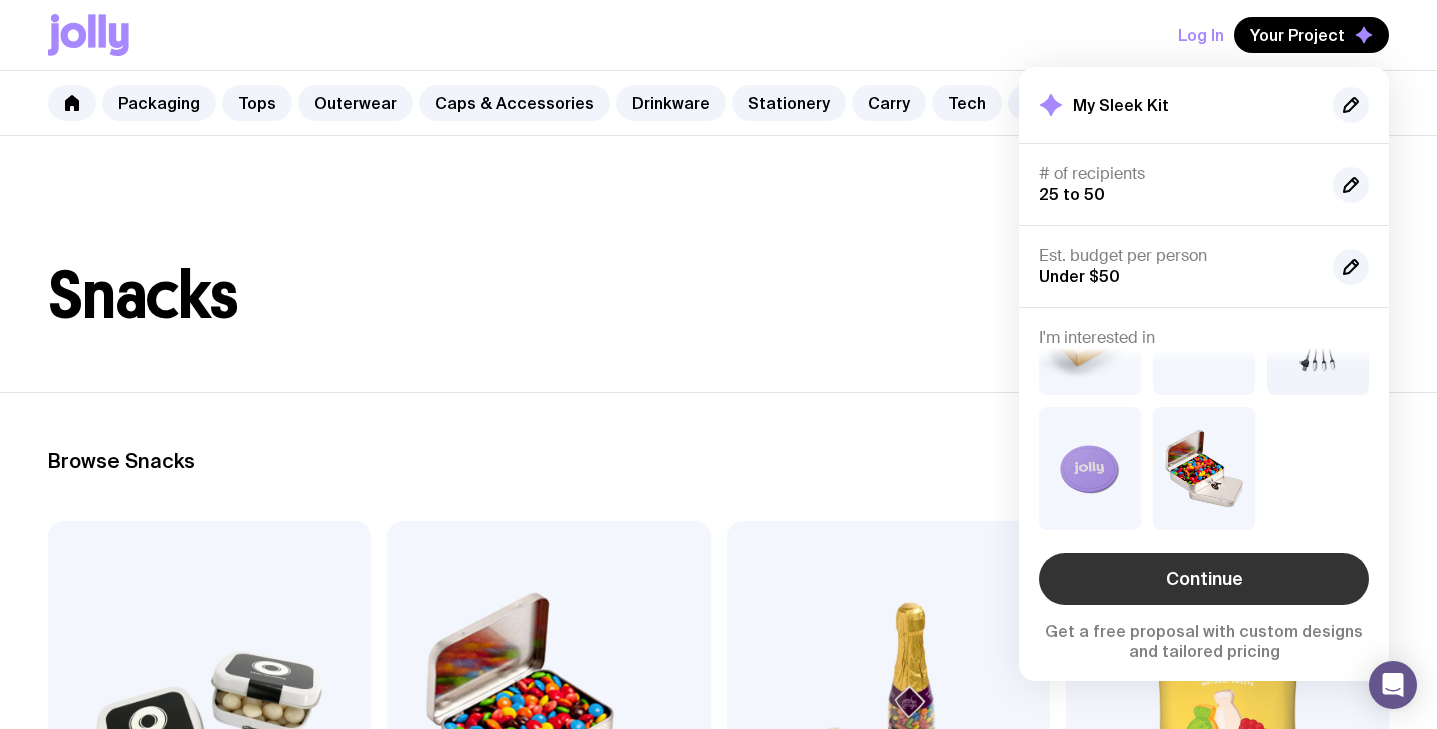 click on "Continue" at bounding box center (1204, 579) 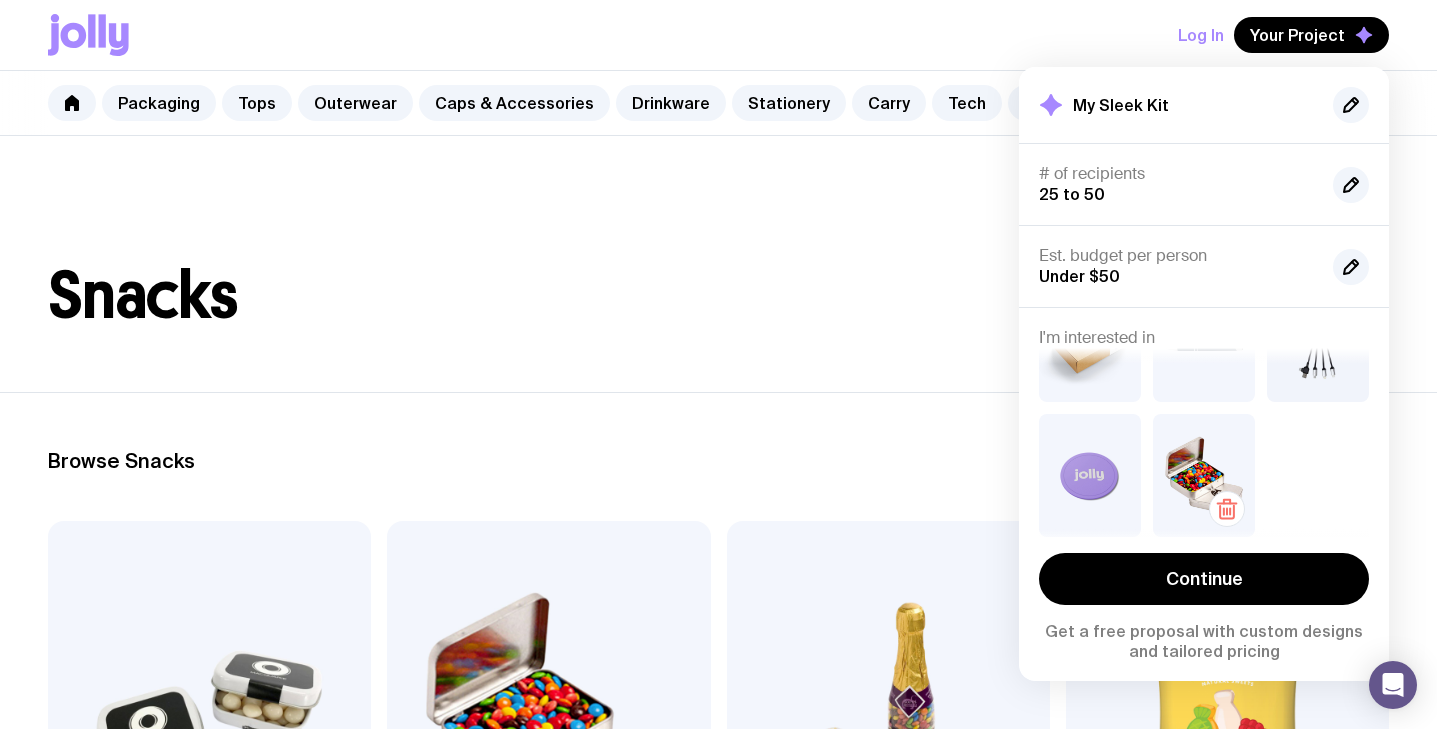 scroll, scrollTop: 91, scrollLeft: 0, axis: vertical 